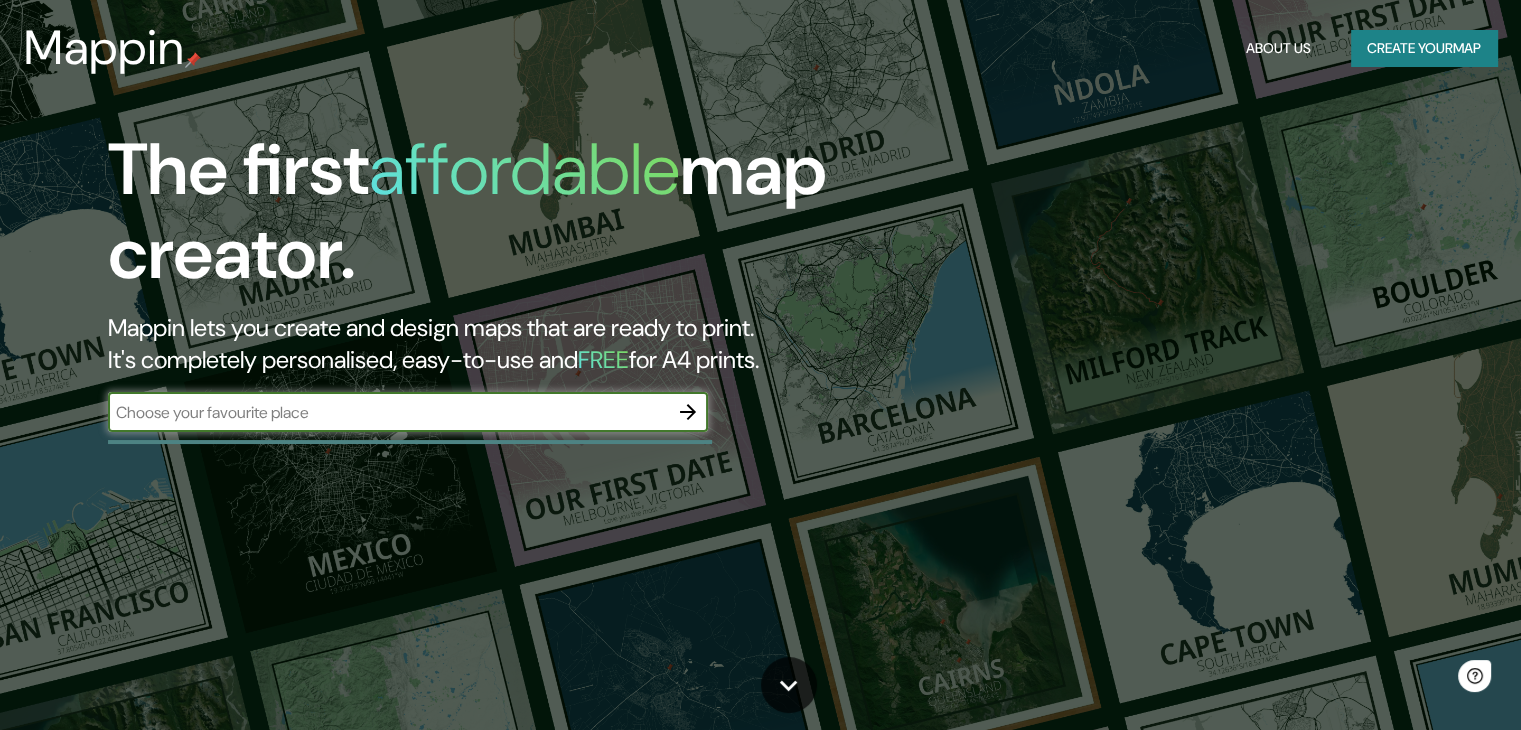 scroll, scrollTop: 0, scrollLeft: 0, axis: both 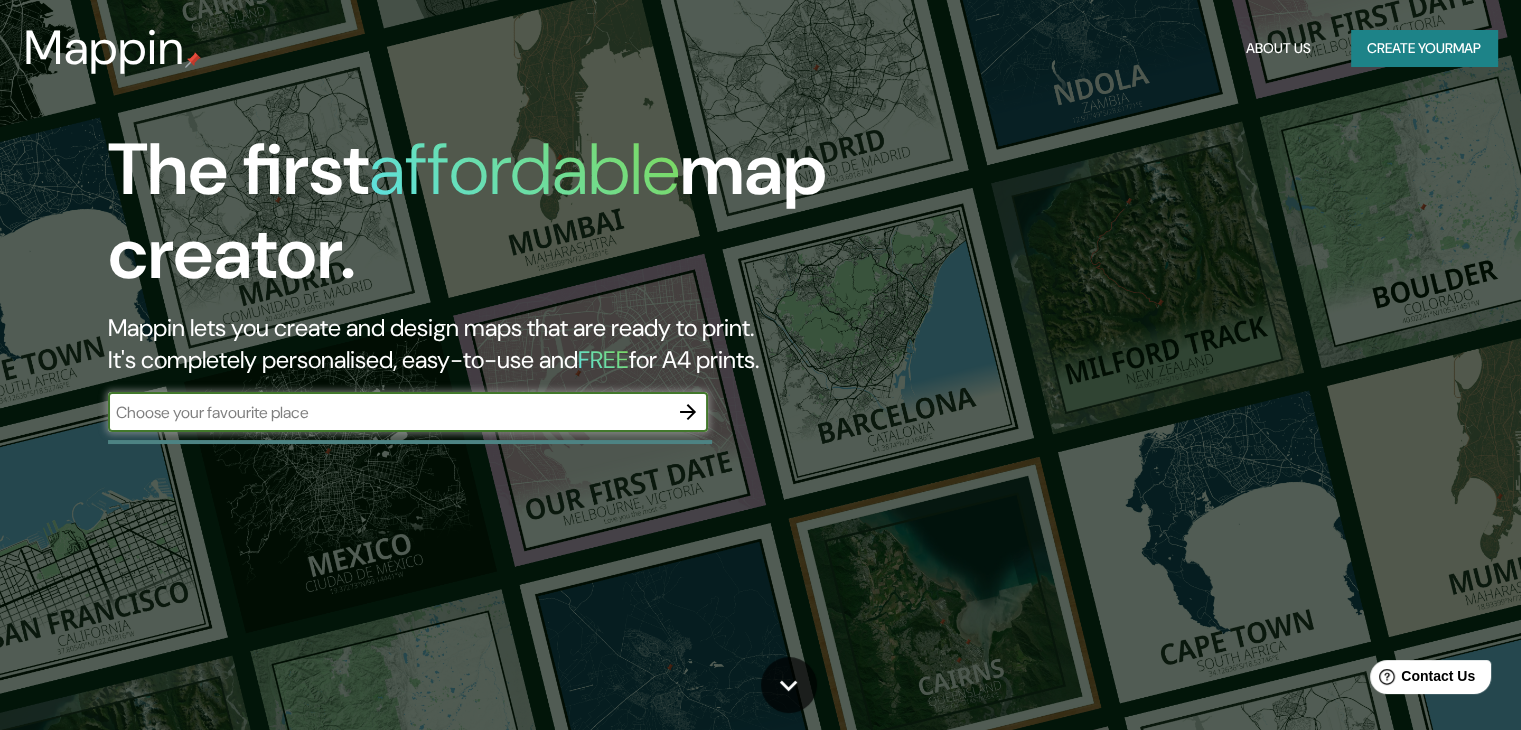 click at bounding box center [388, 412] 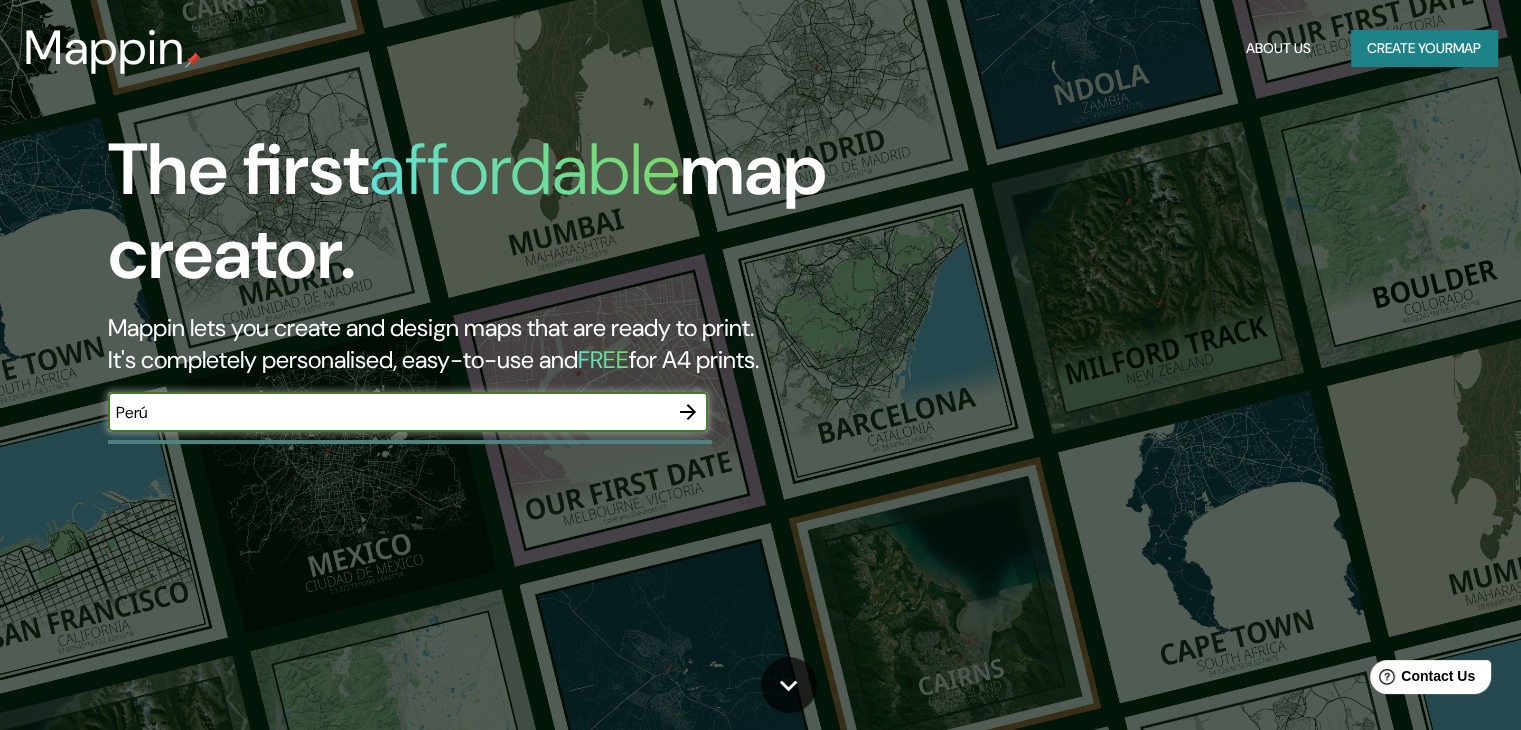 type on "Perú" 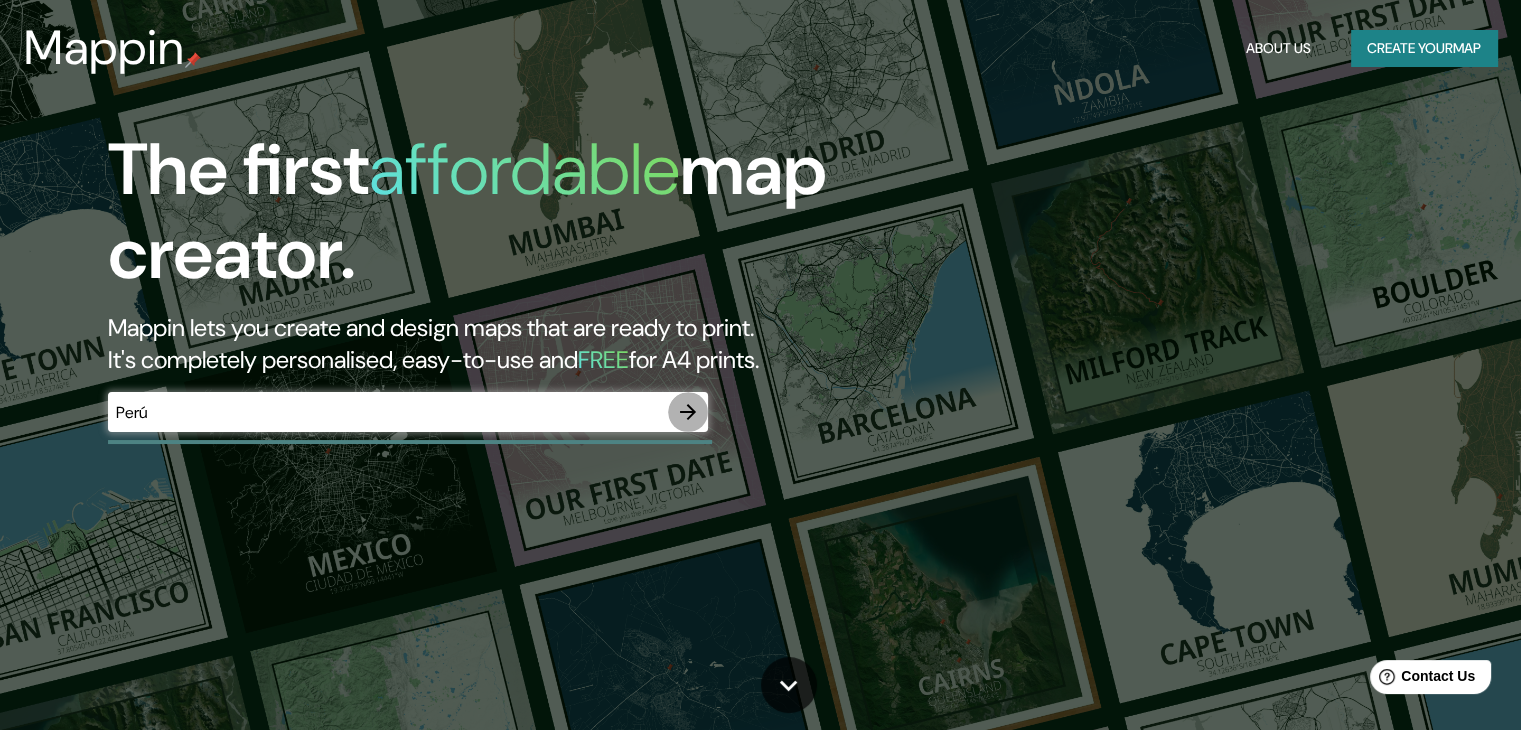 click at bounding box center [688, 412] 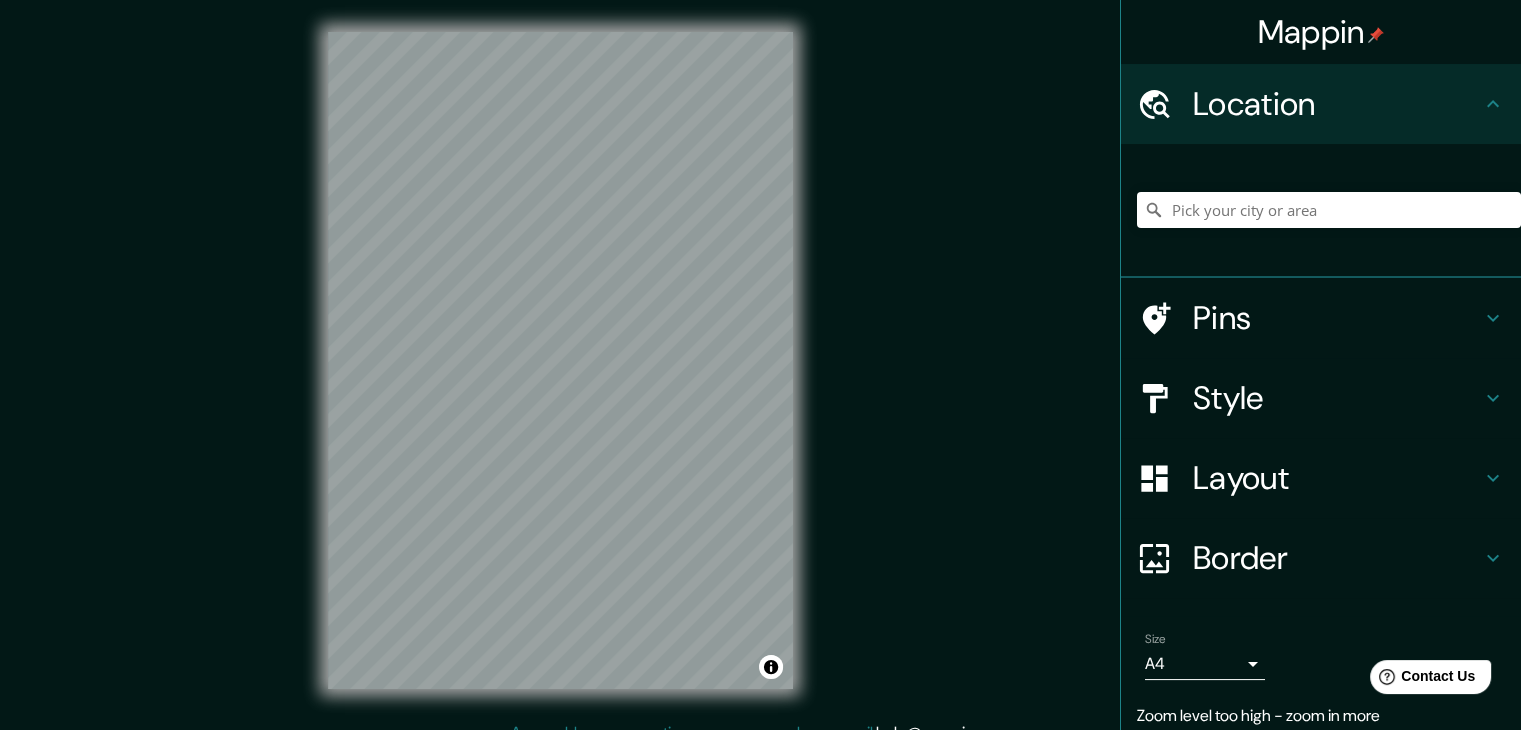 click on "Mappin Location Pins Style Layout Border Choose a border.  Hint : you can make layers of the frame opaque to create some cool effects. None Simple Transparent Fancy Size A4 single Zoom level too high - zoom in more Create your map © Mapbox   © OpenStreetMap   Improve this map Any problems, suggestions, or concerns please email    help@mappin.pro . . ." at bounding box center [760, 376] 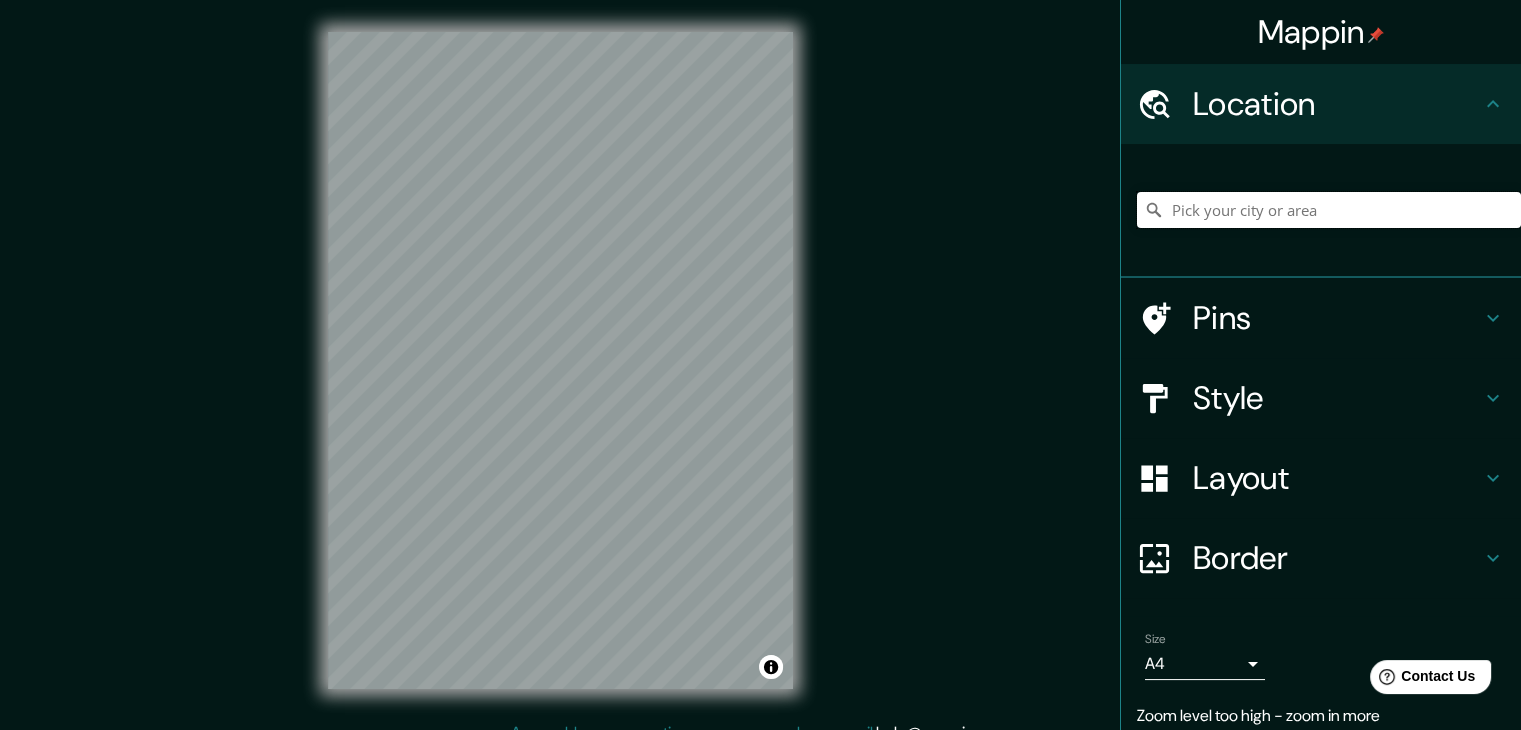 click at bounding box center [1329, 210] 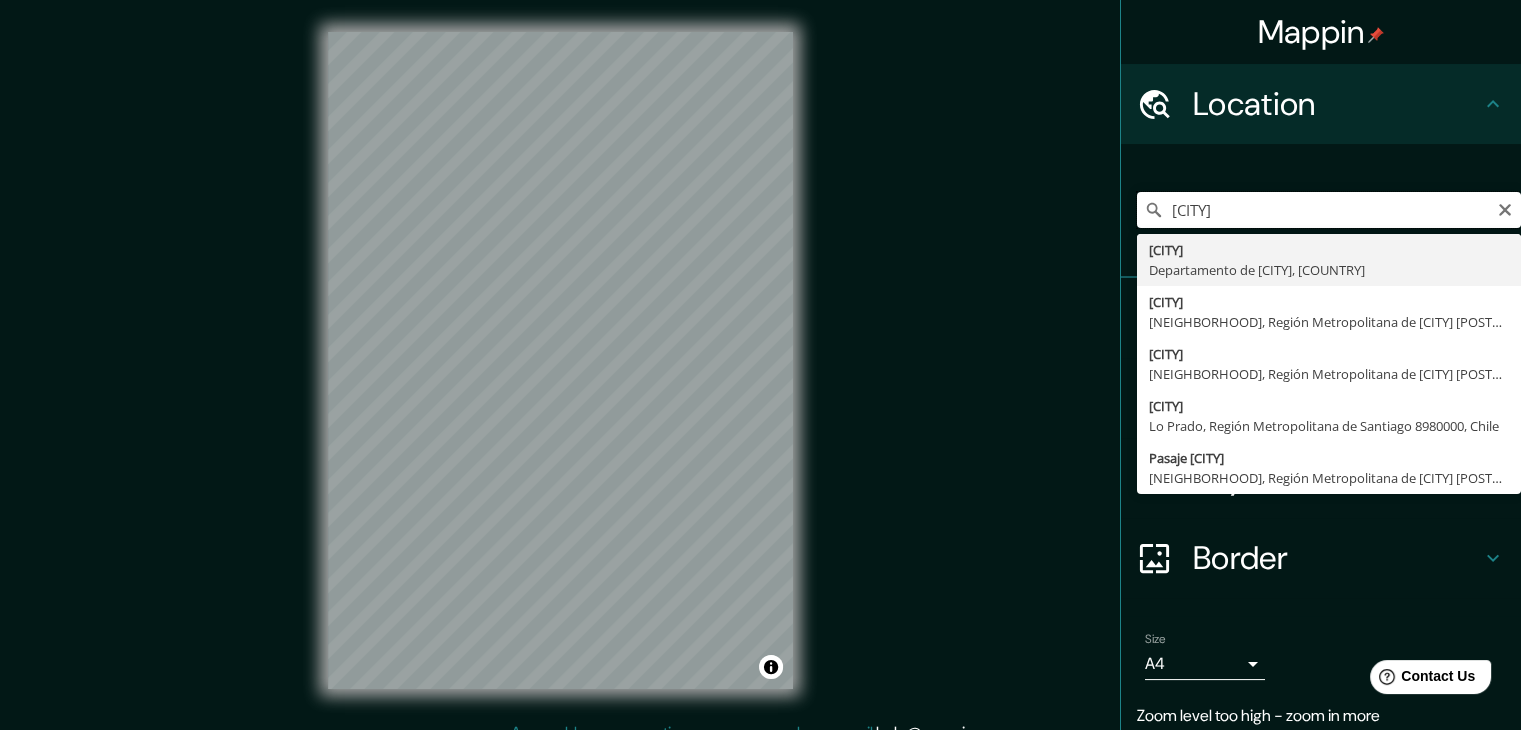 type on "[CITY]" 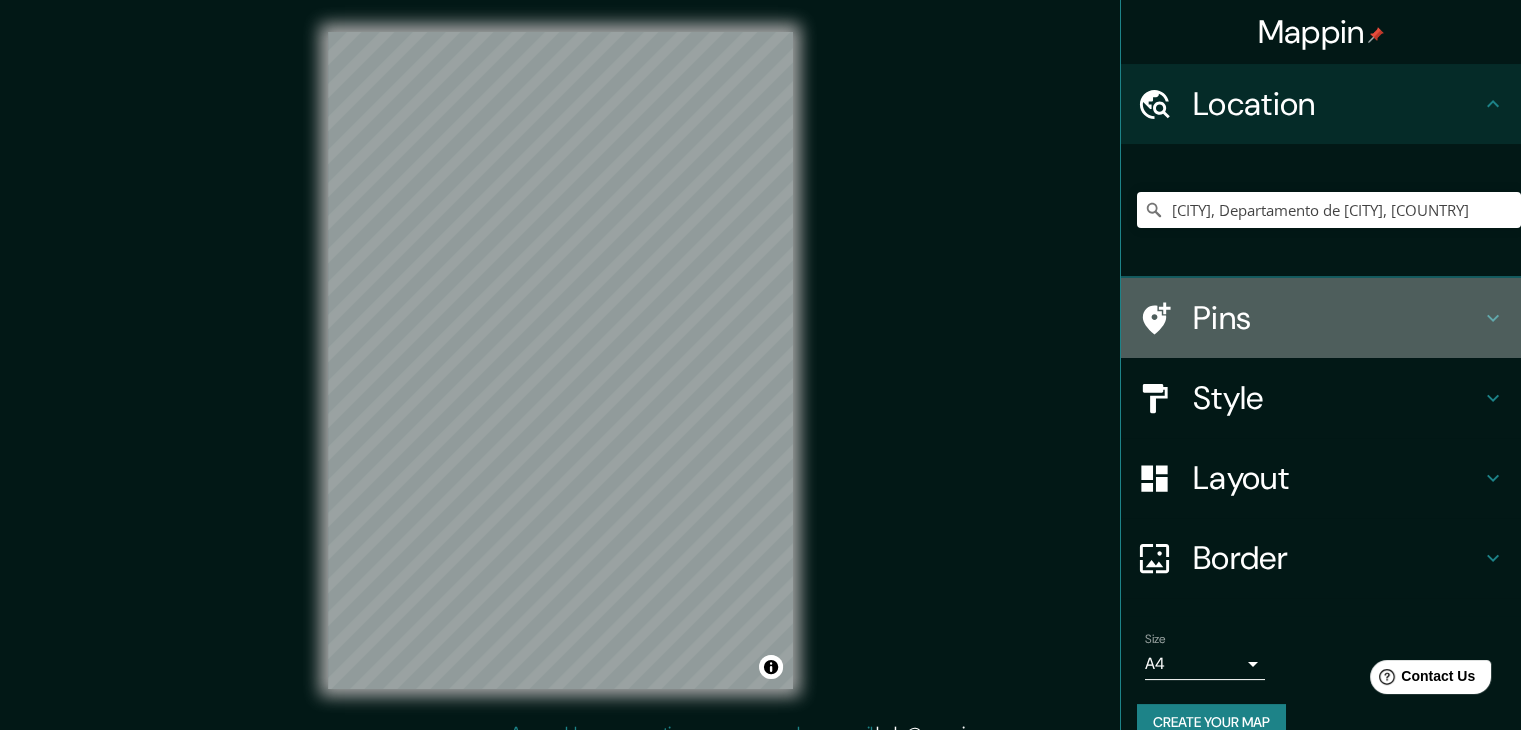 click on "Pins" at bounding box center [1321, 318] 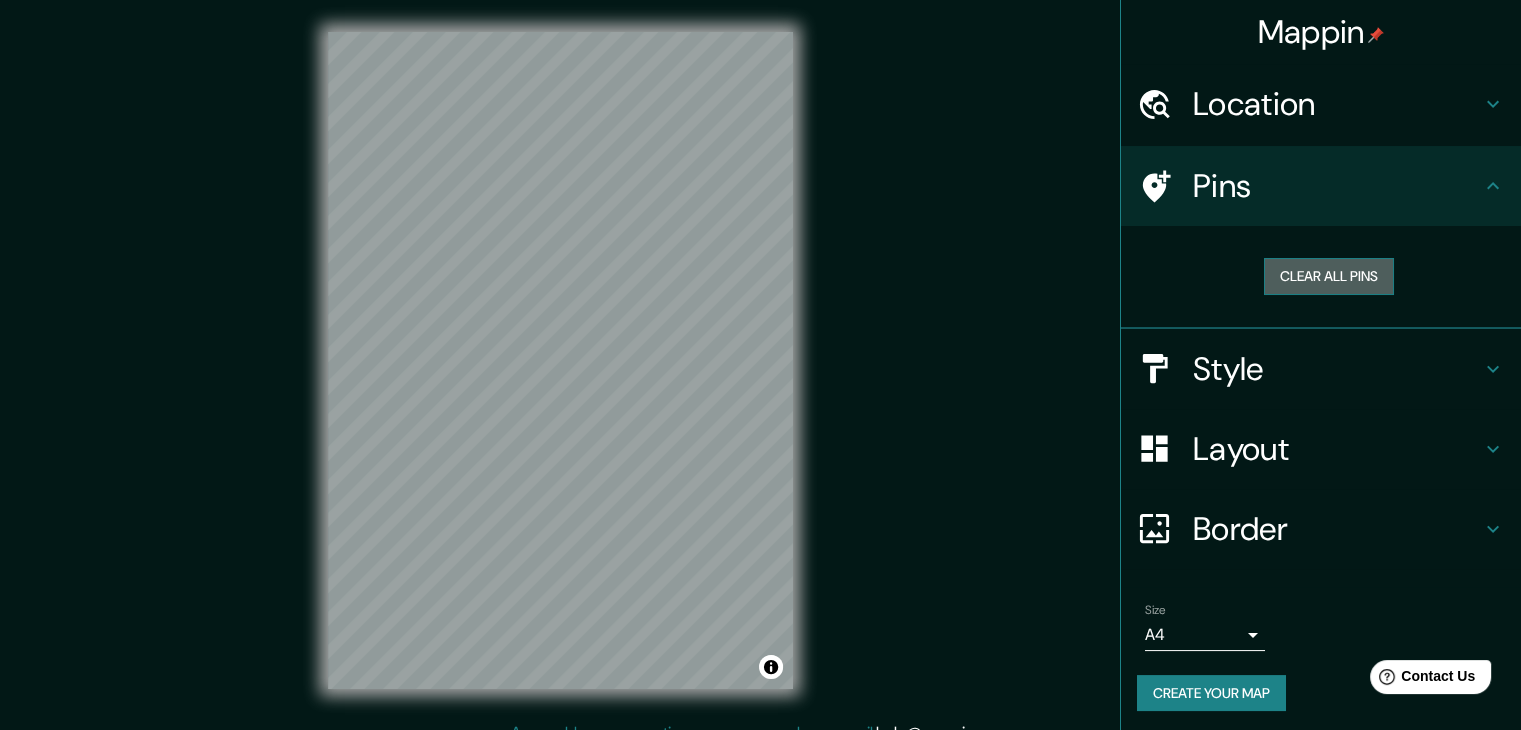 click on "Clear all pins" at bounding box center (1329, 276) 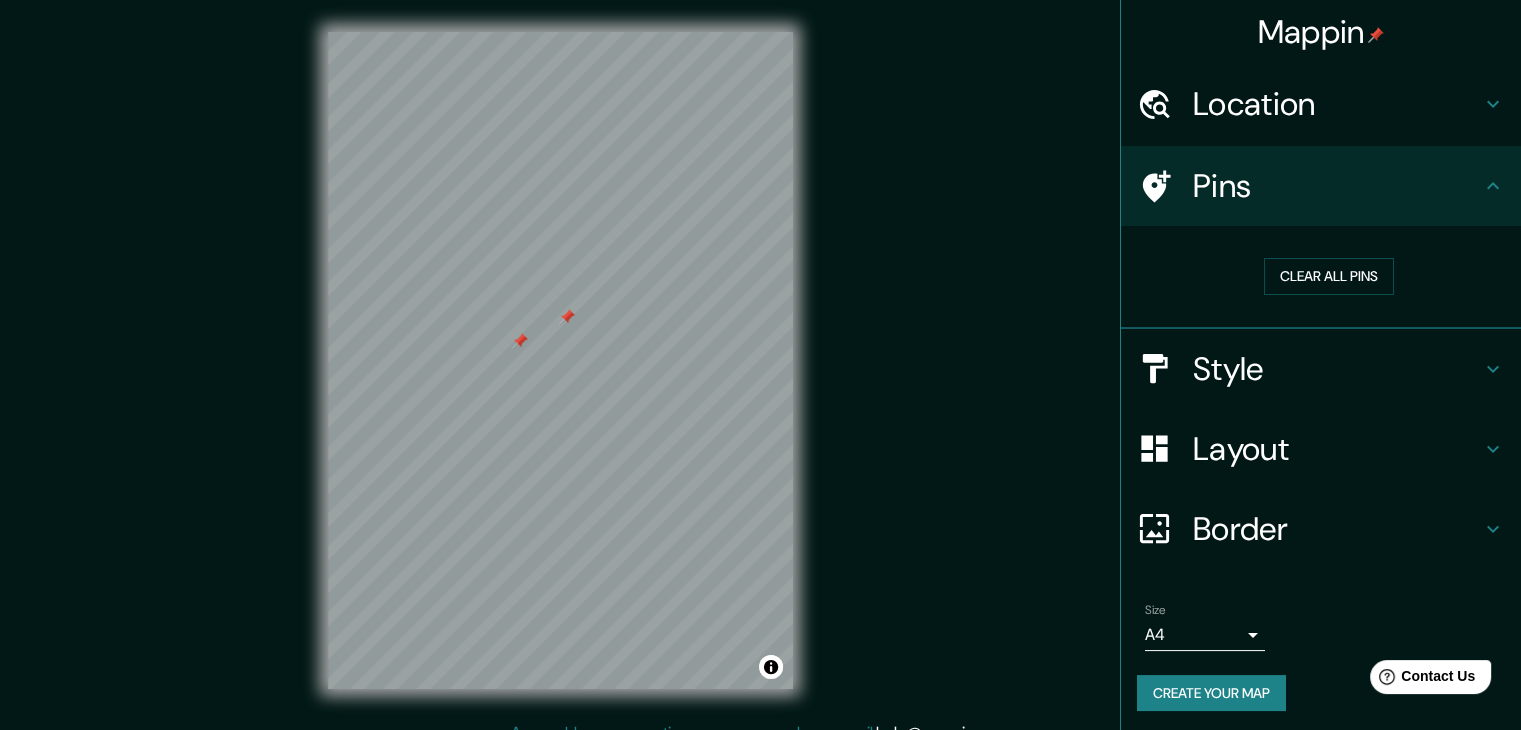 click at bounding box center [567, 317] 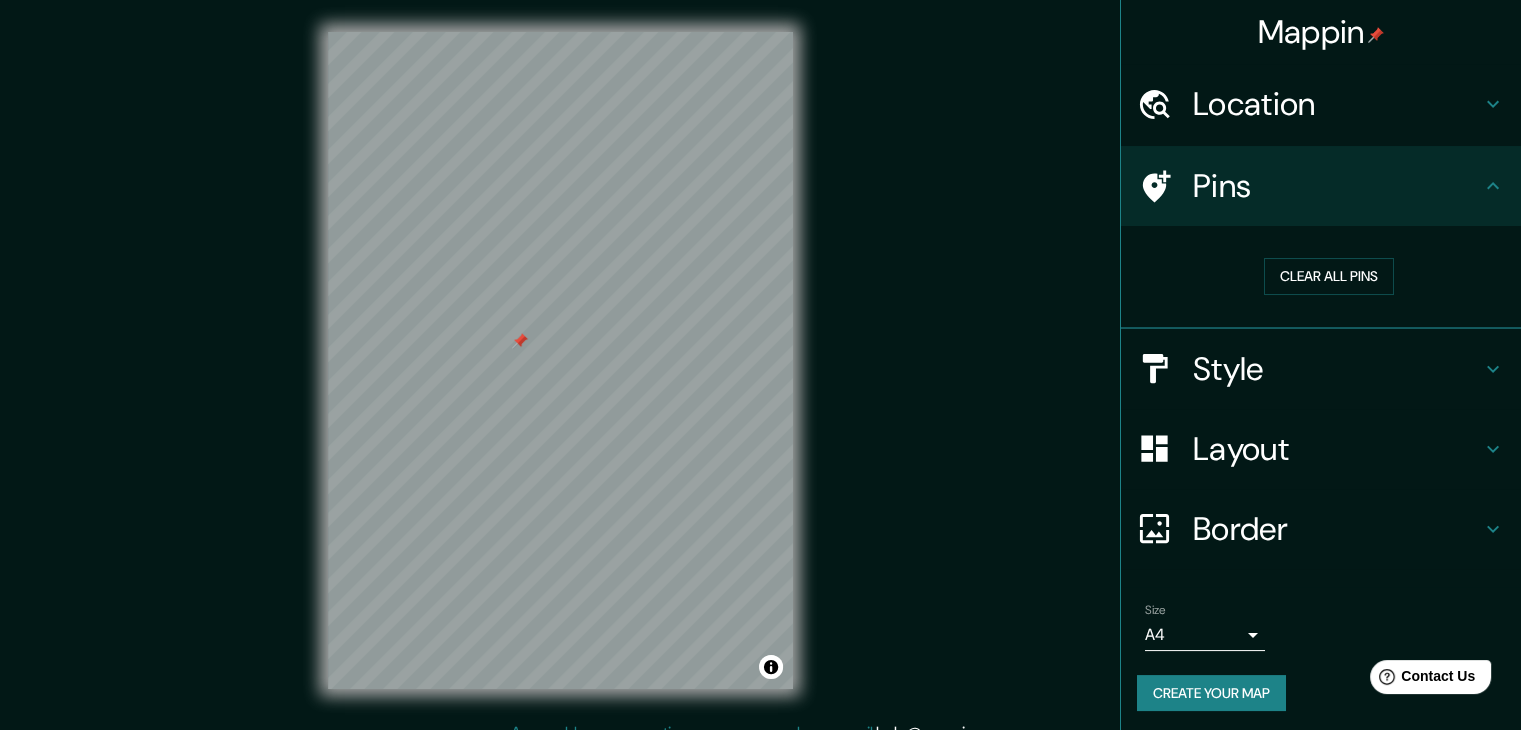 click on "Style" at bounding box center (1337, 104) 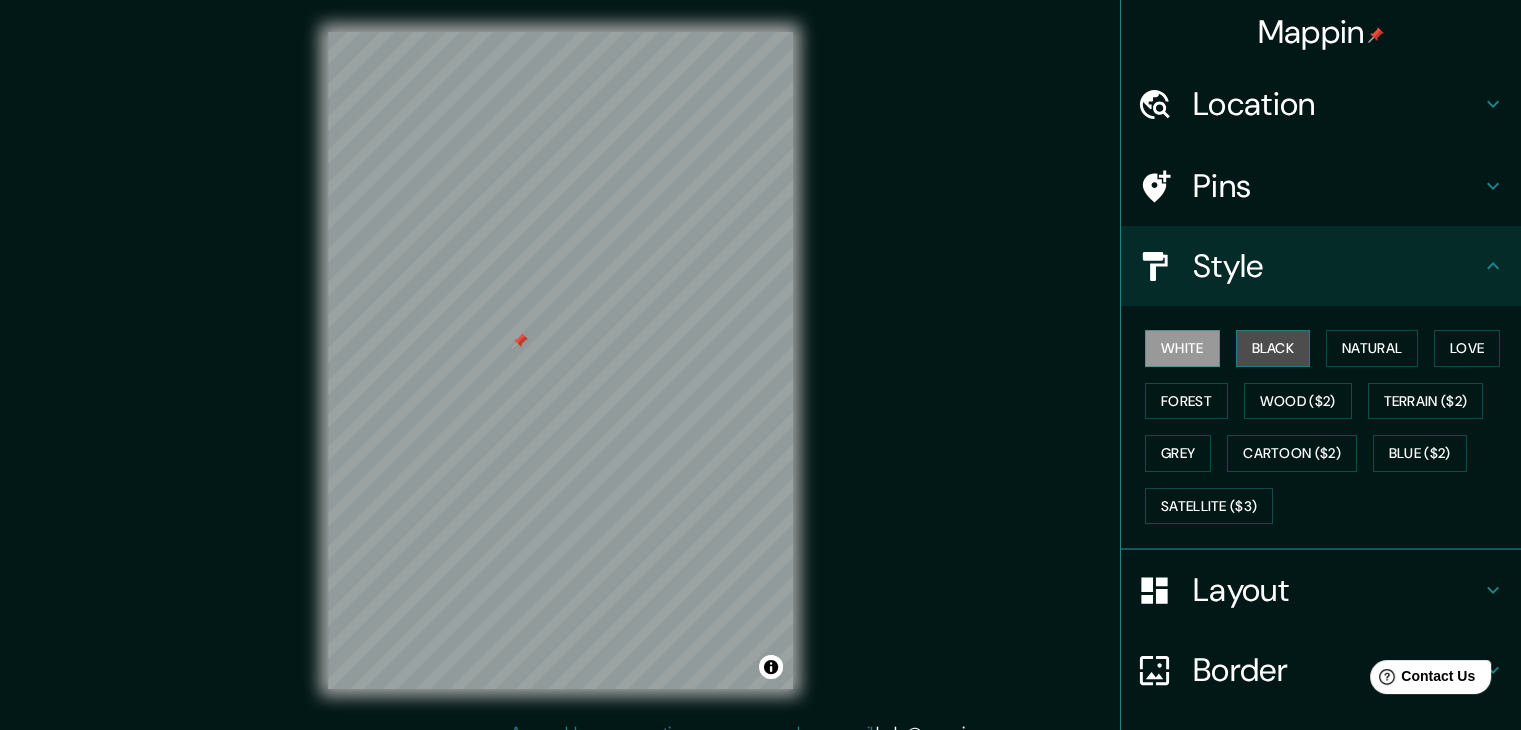 click on "Black" at bounding box center (1273, 348) 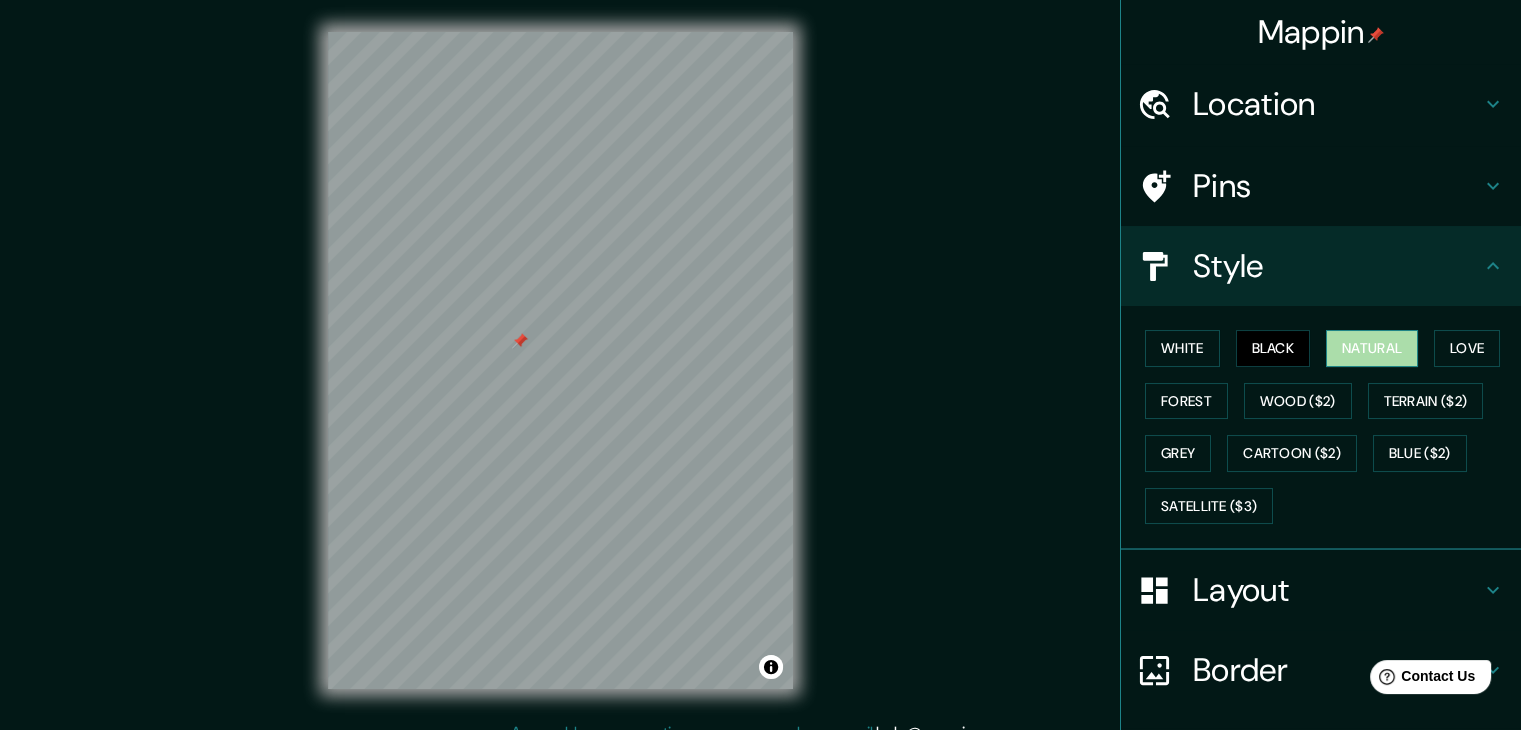 click on "Natural" at bounding box center (1372, 348) 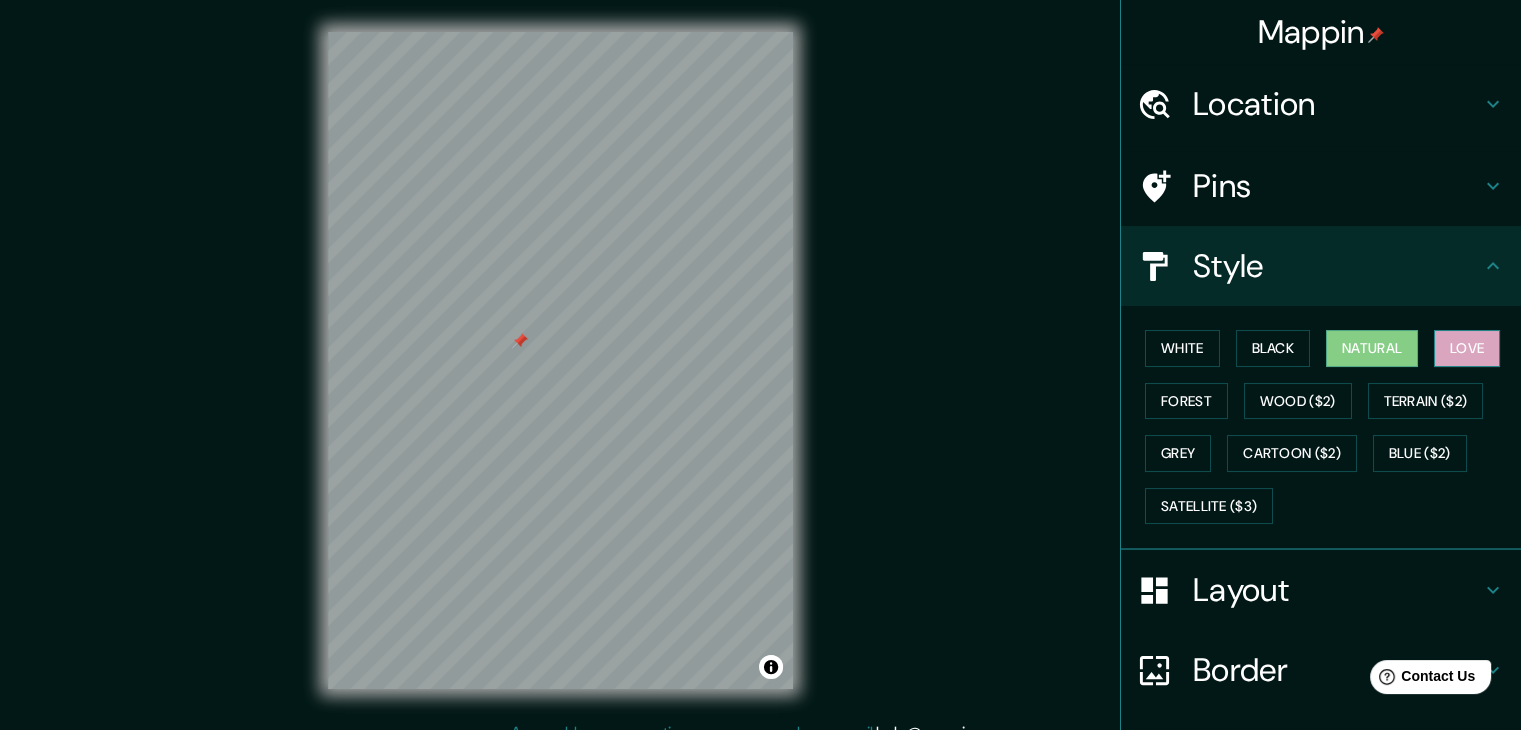 click on "Love" at bounding box center [1467, 348] 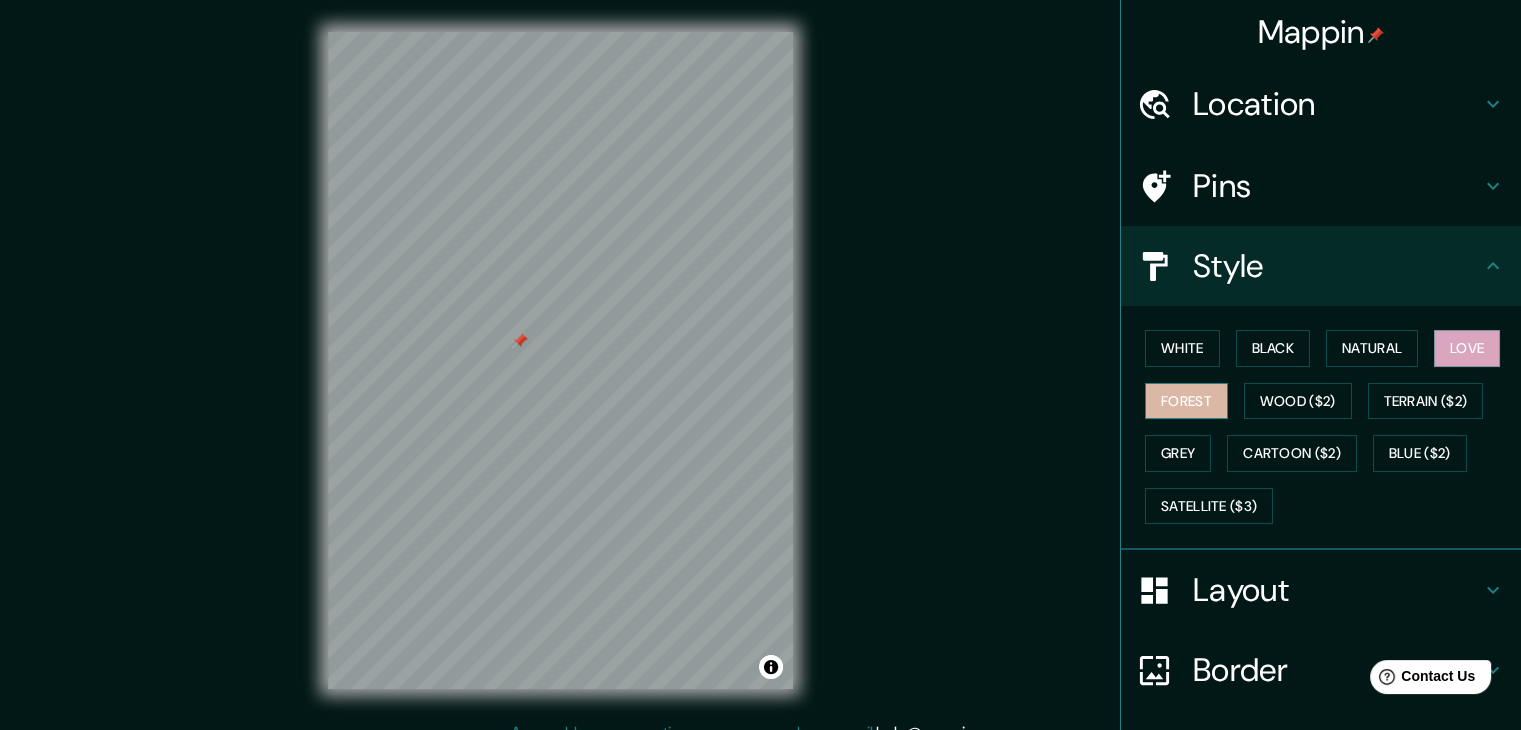 click on "Forest" at bounding box center (1186, 401) 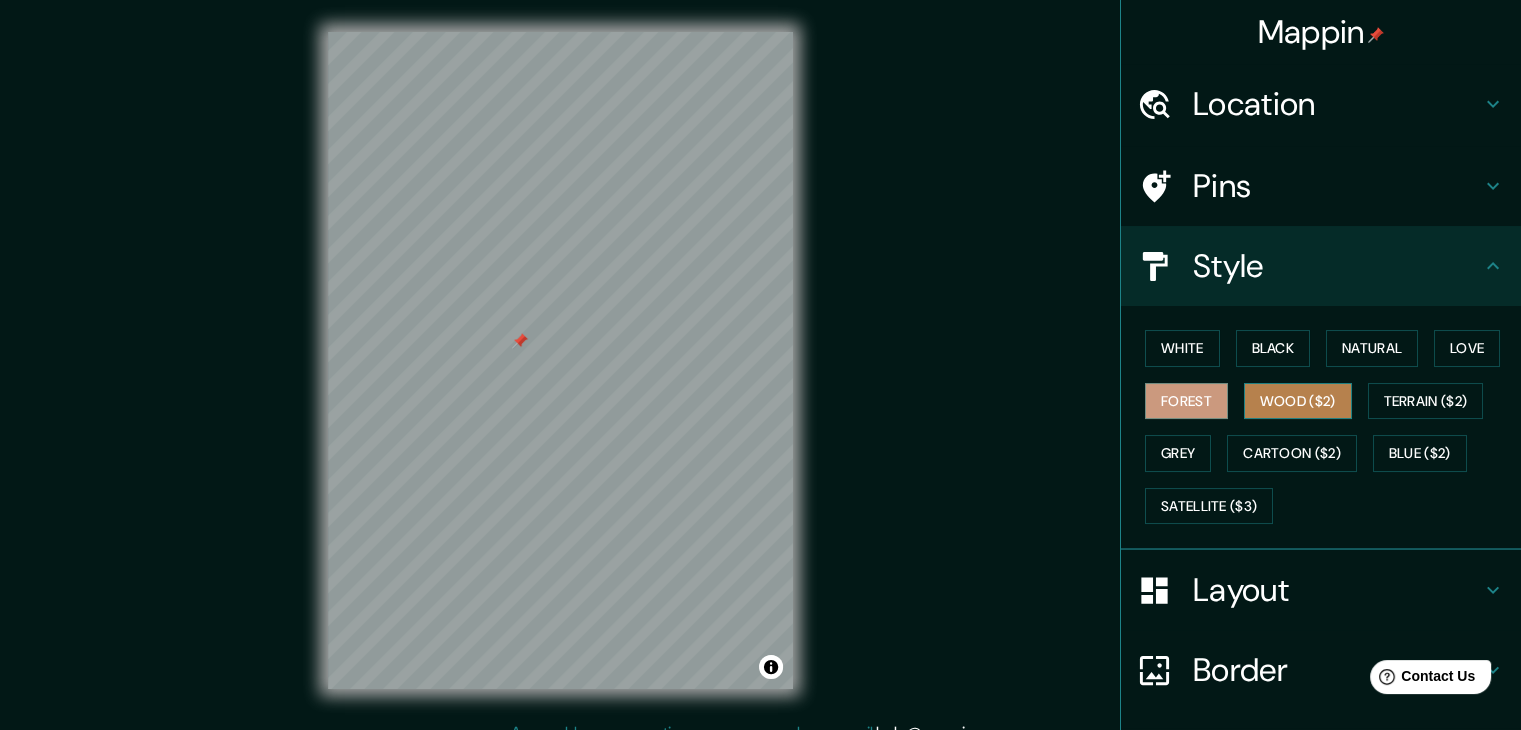 click on "Wood ($2)" at bounding box center (1298, 401) 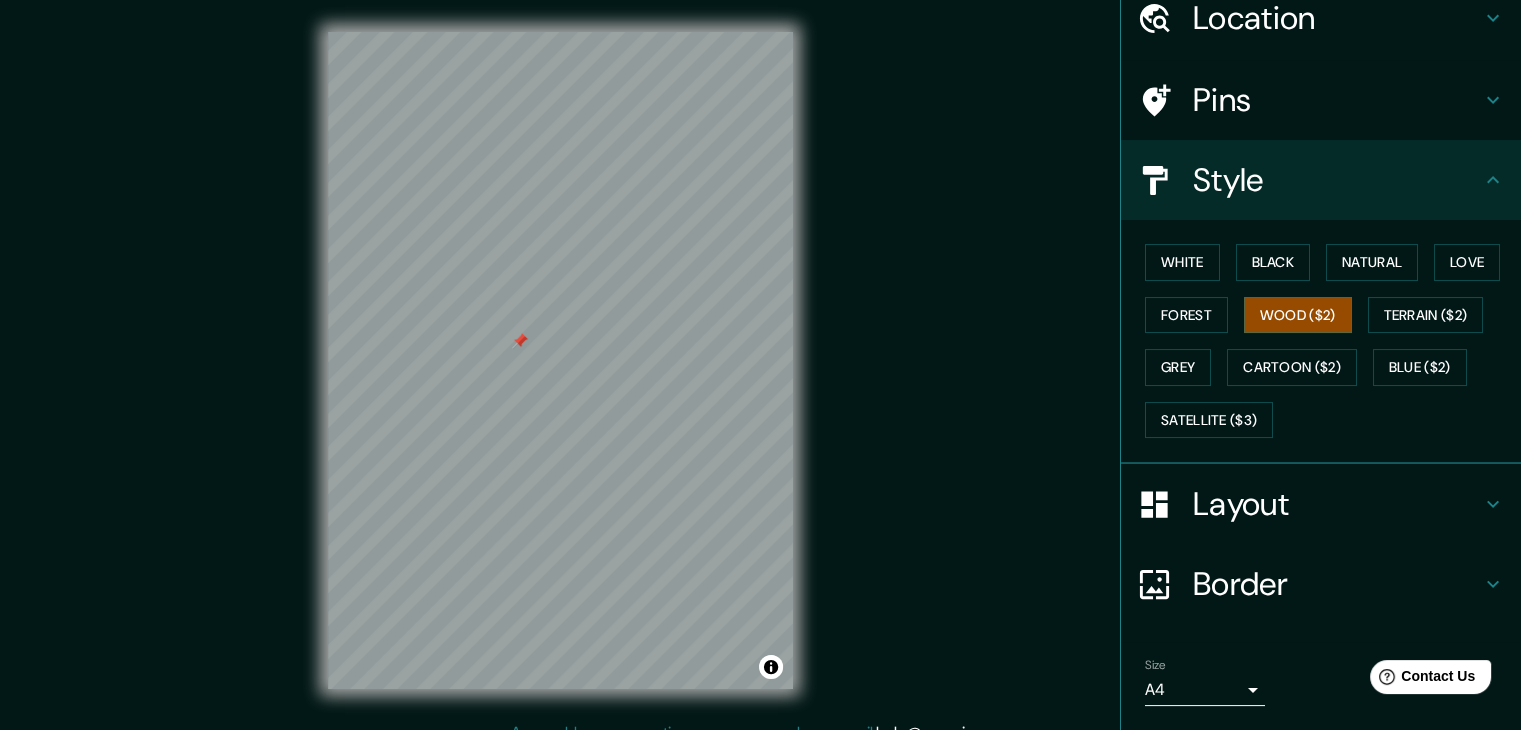 scroll, scrollTop: 88, scrollLeft: 0, axis: vertical 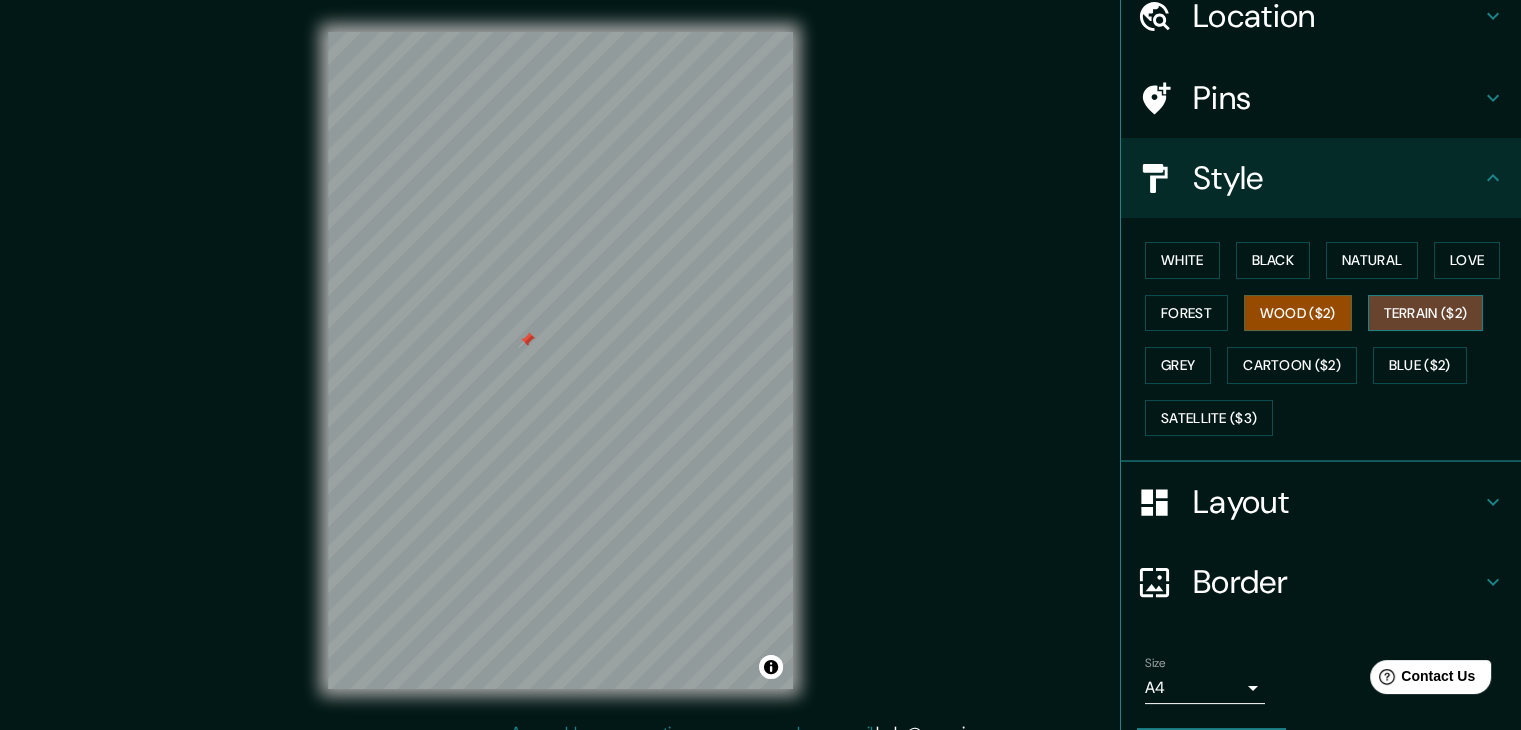 click on "Terrain ($2)" at bounding box center (1426, 313) 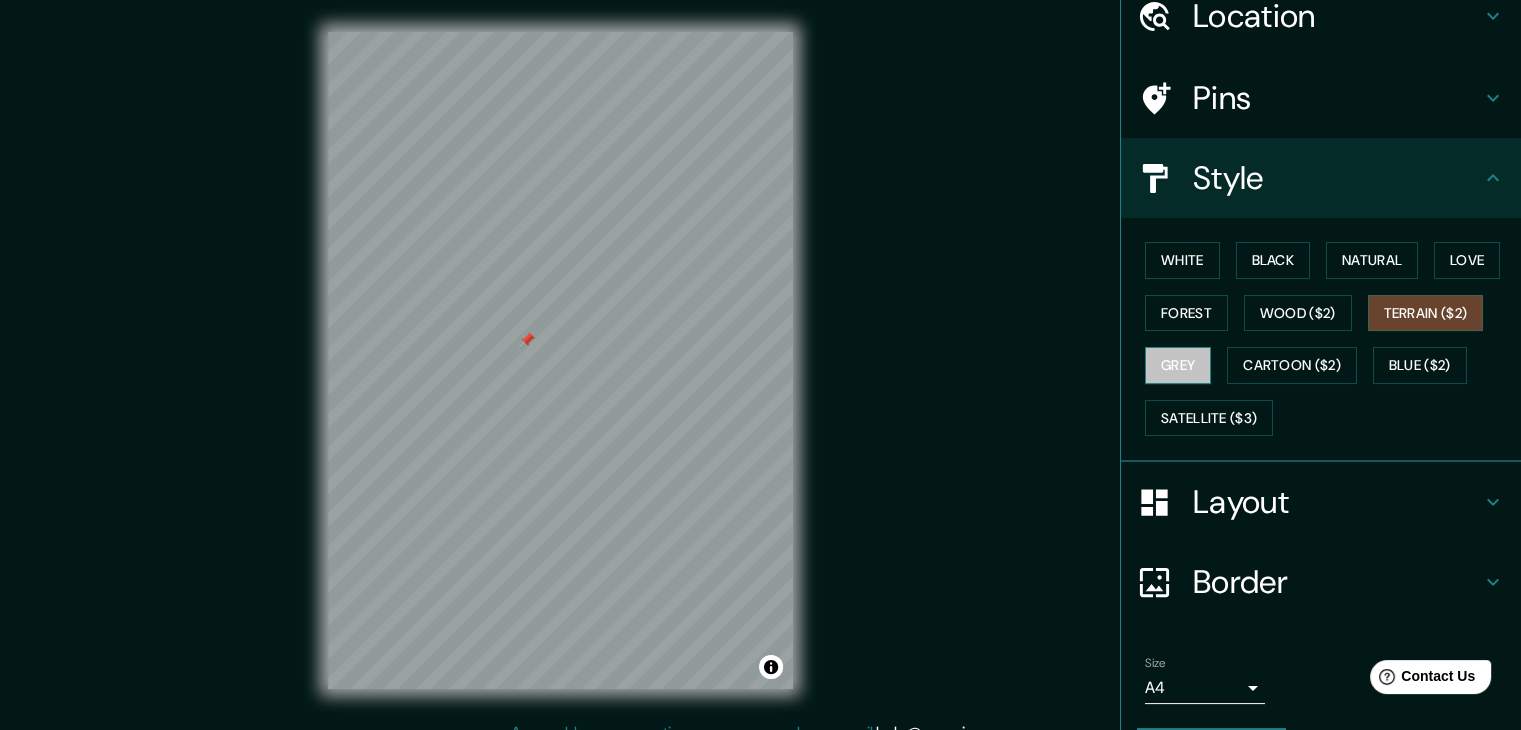 click on "Grey" at bounding box center (1178, 365) 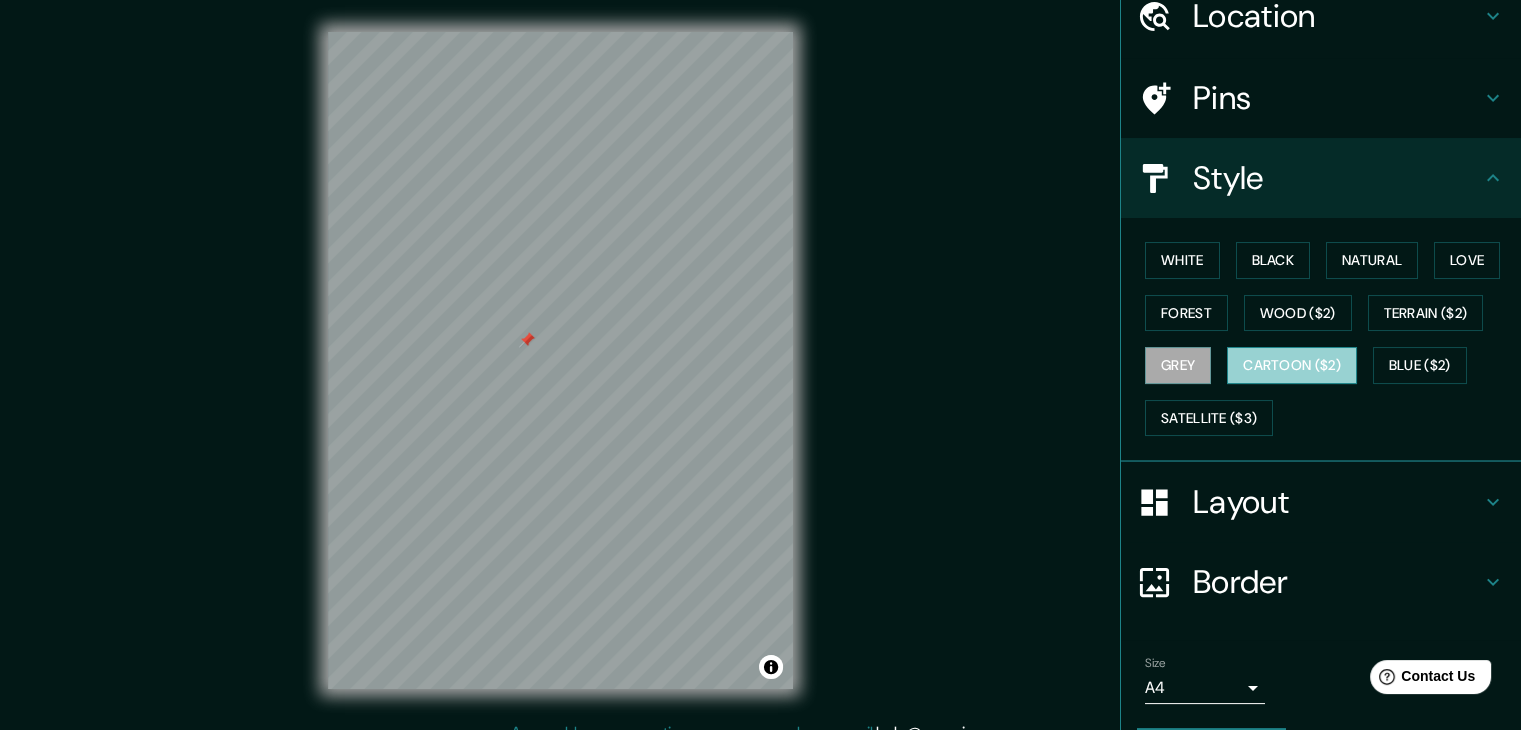 click on "Cartoon ($2)" at bounding box center [1292, 365] 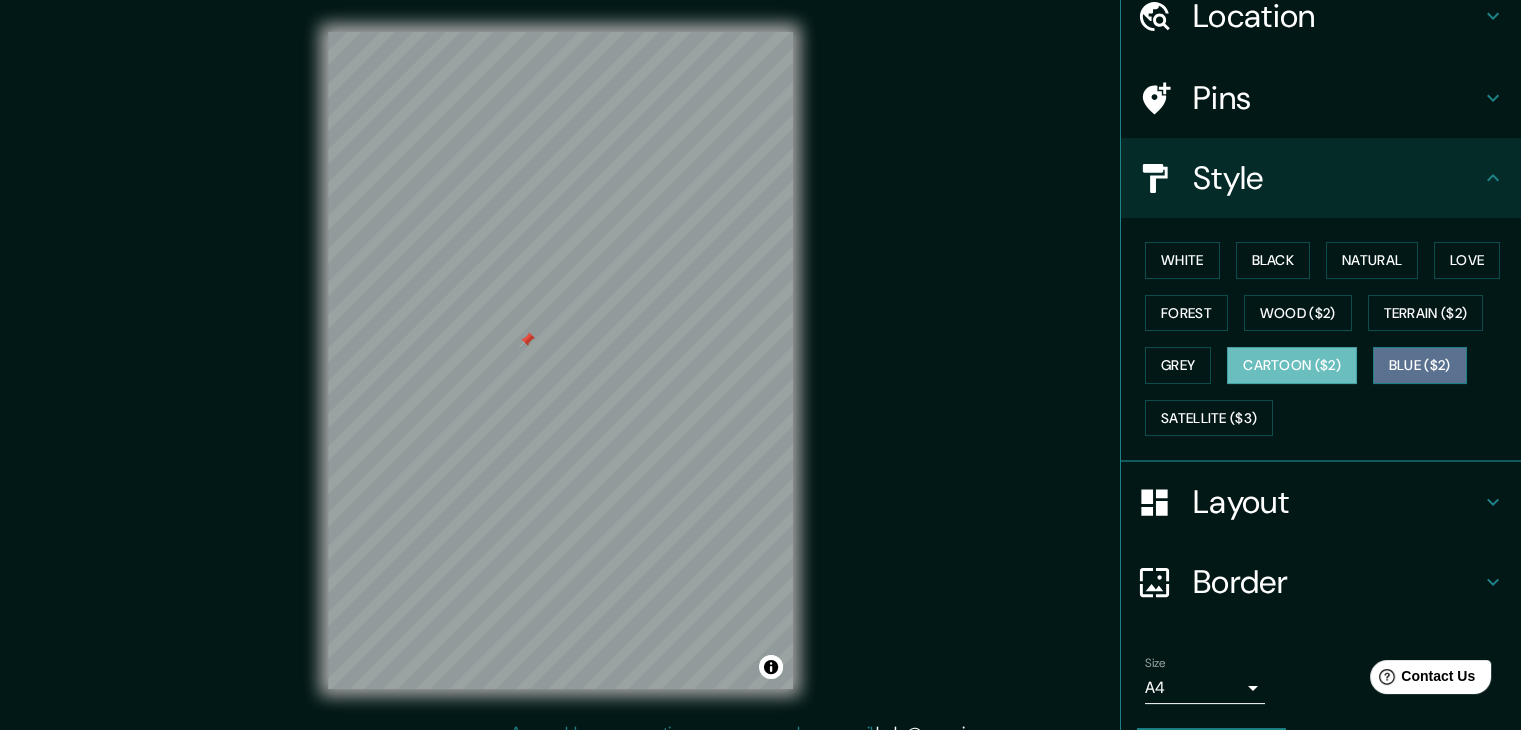 click on "Blue ($2)" at bounding box center [1420, 365] 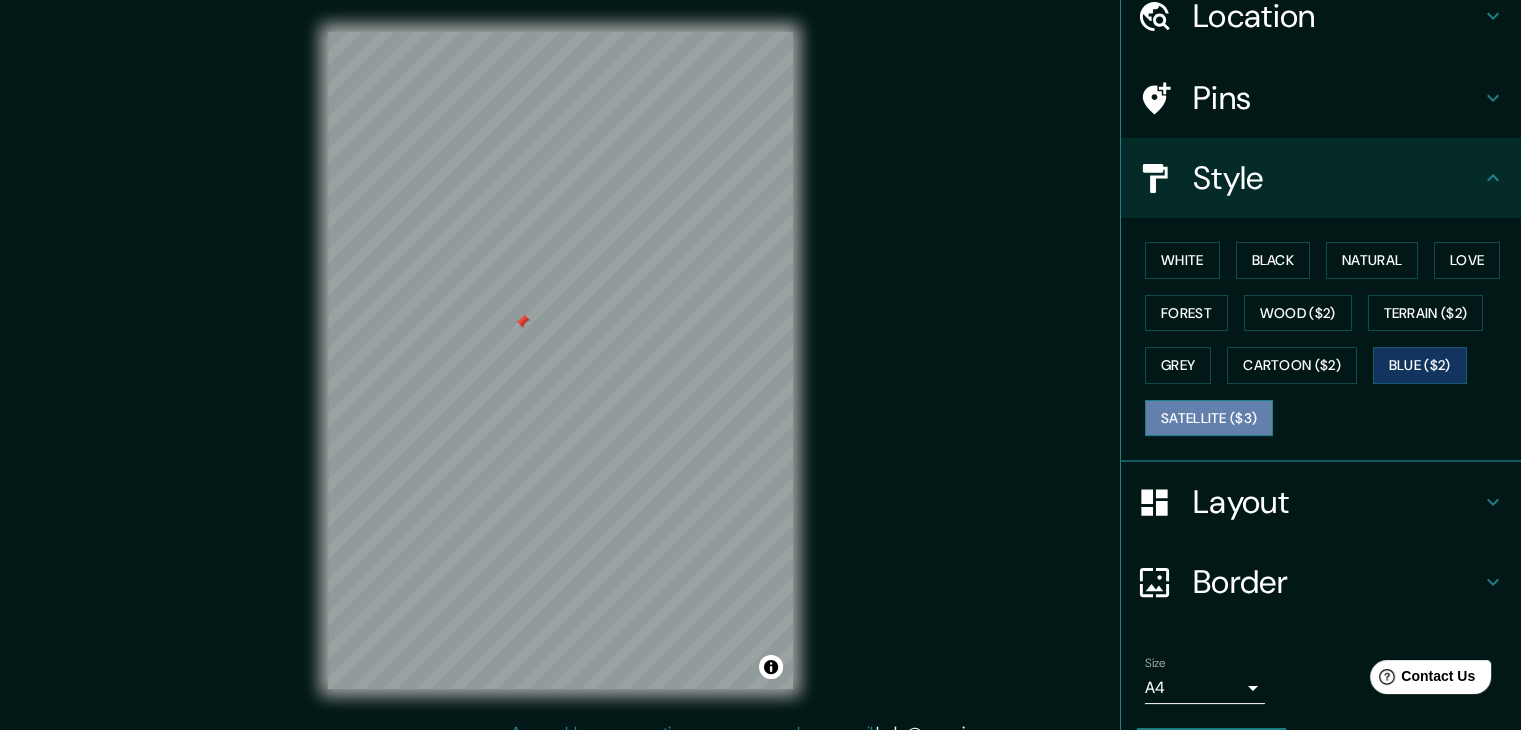 click on "Satellite ($3)" at bounding box center (1209, 418) 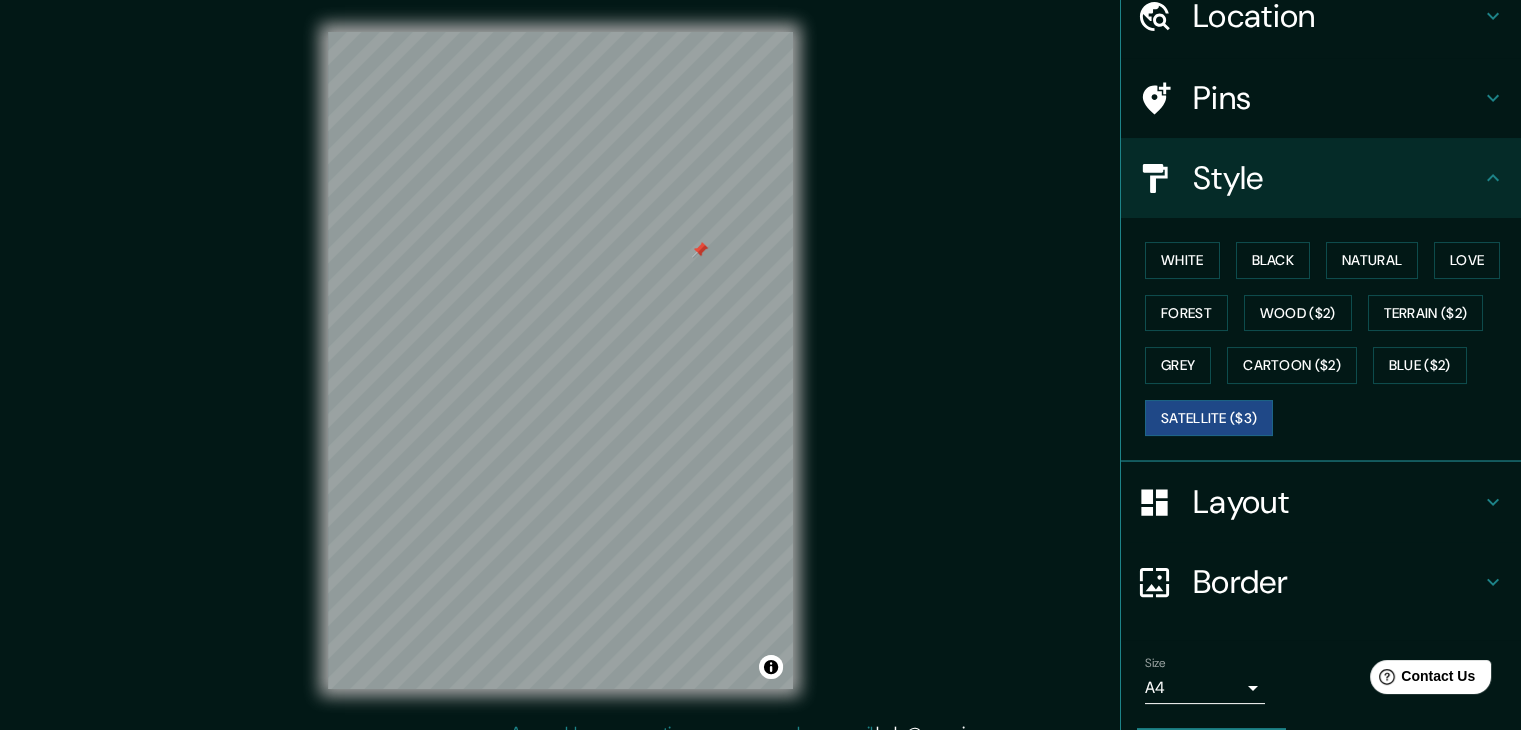 click at bounding box center [700, 250] 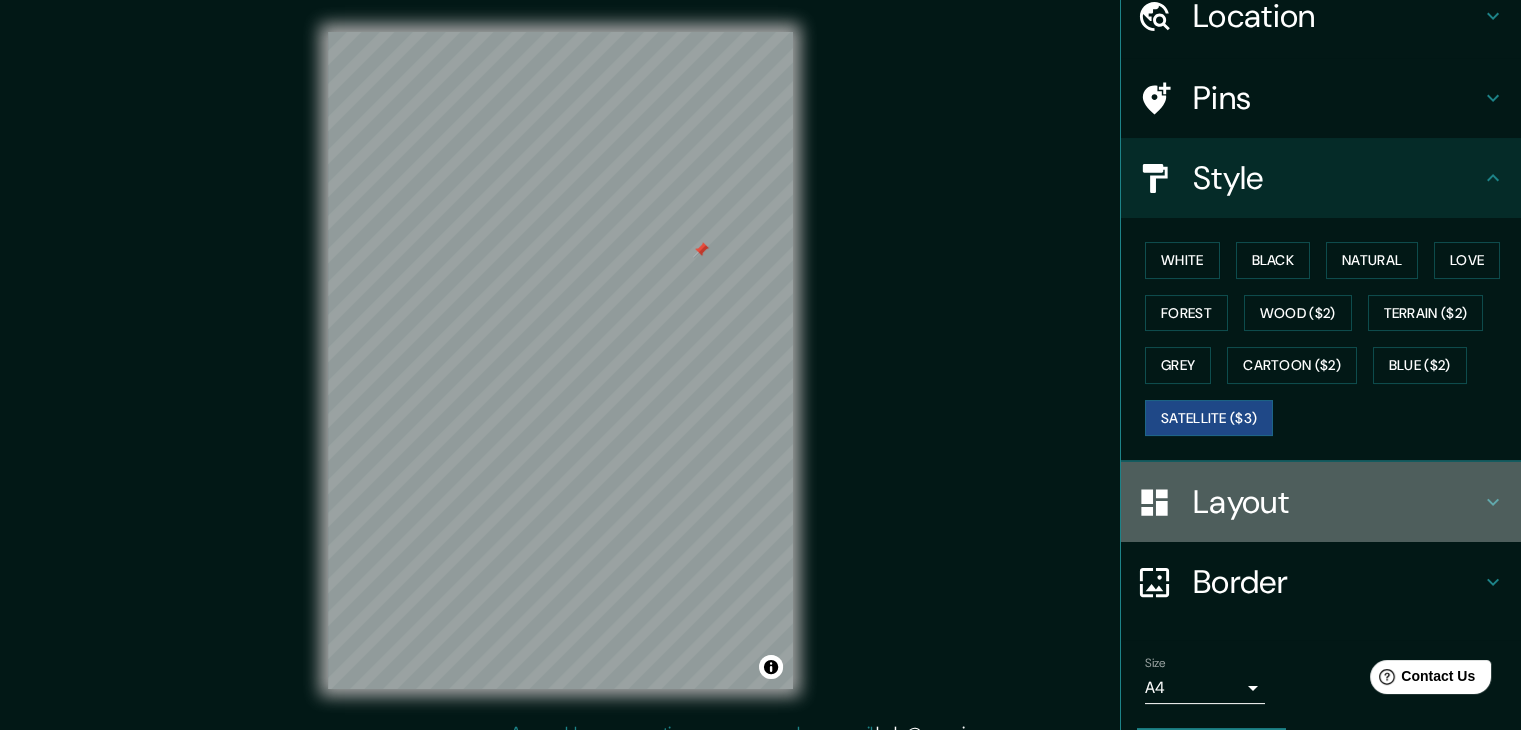 click on "Layout" at bounding box center [1337, 16] 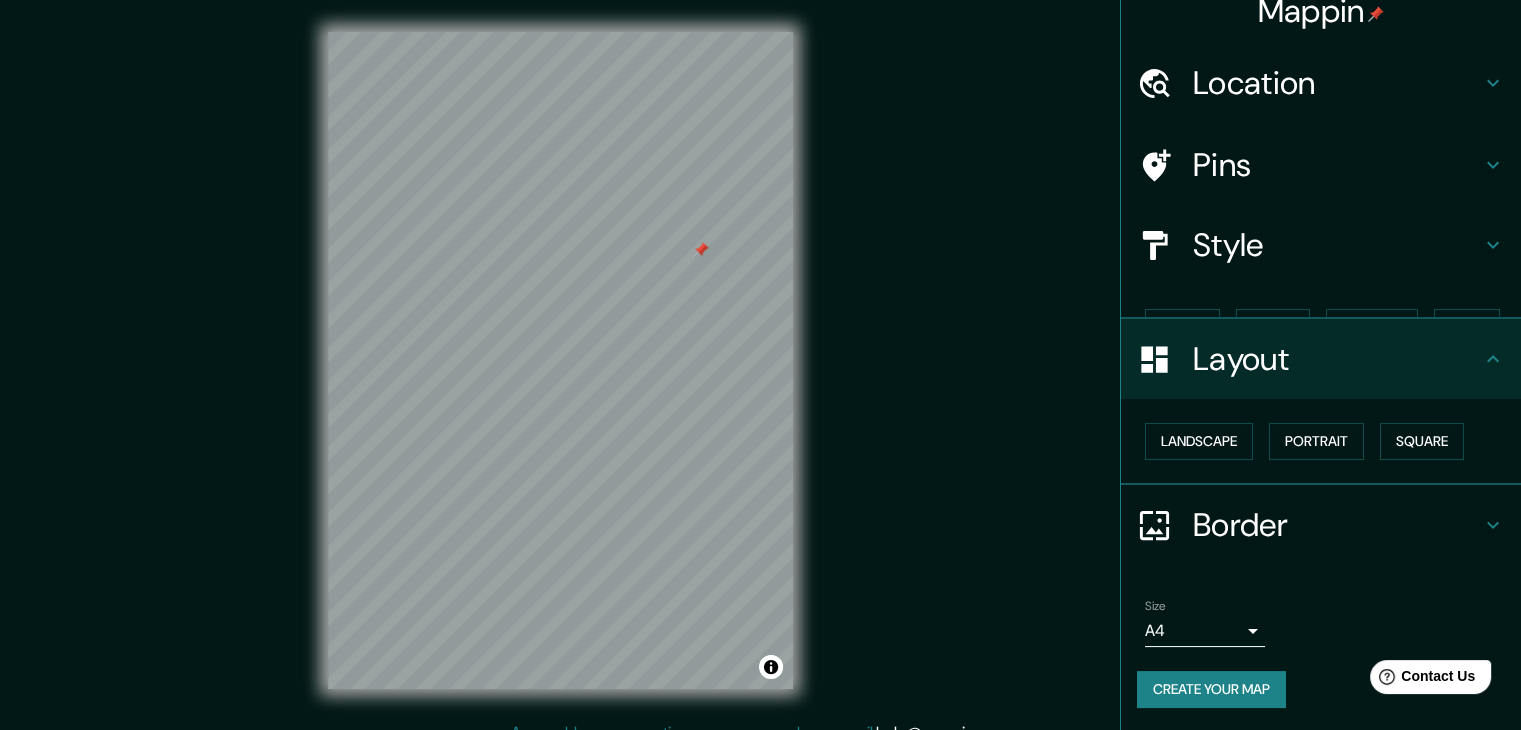 scroll, scrollTop: 0, scrollLeft: 0, axis: both 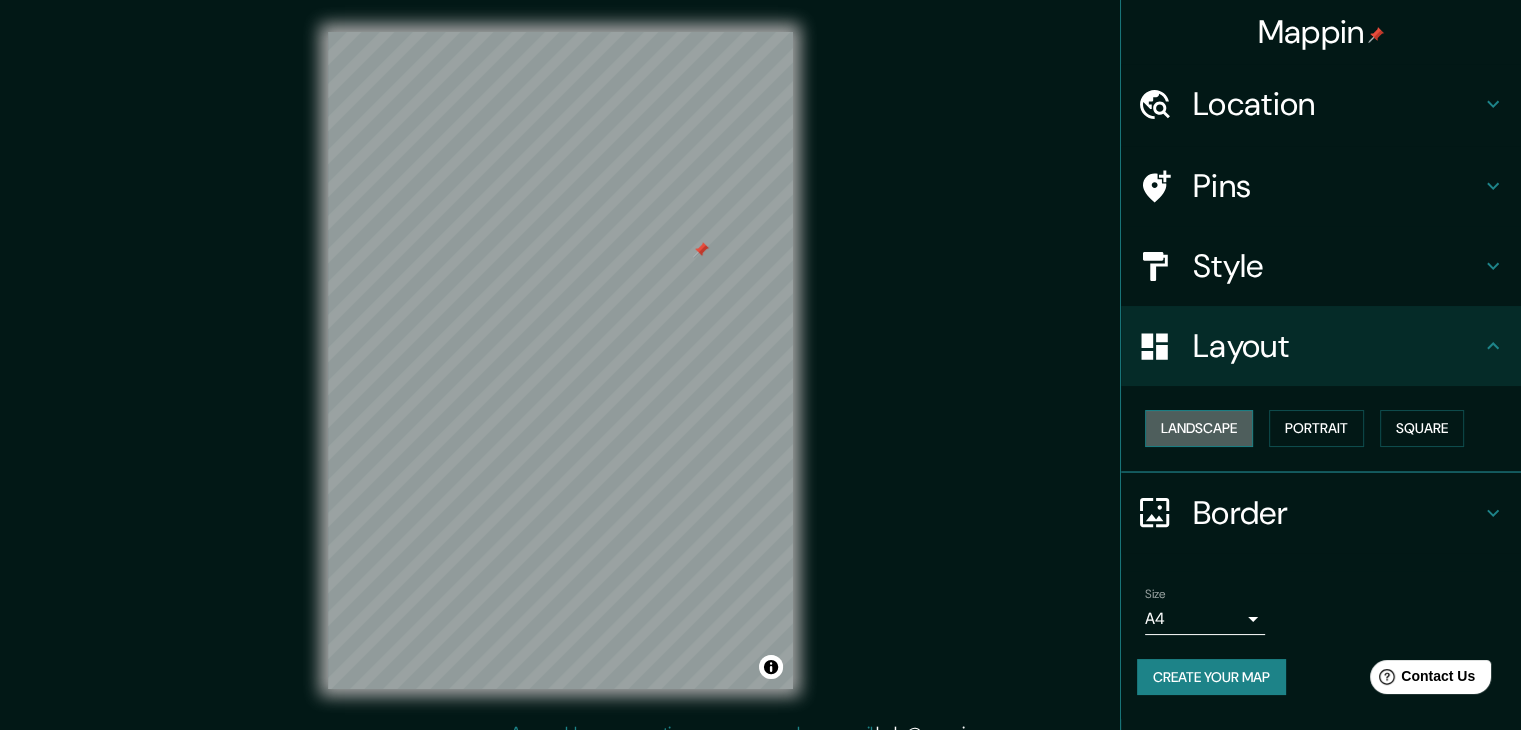 click on "Landscape" at bounding box center (1199, 428) 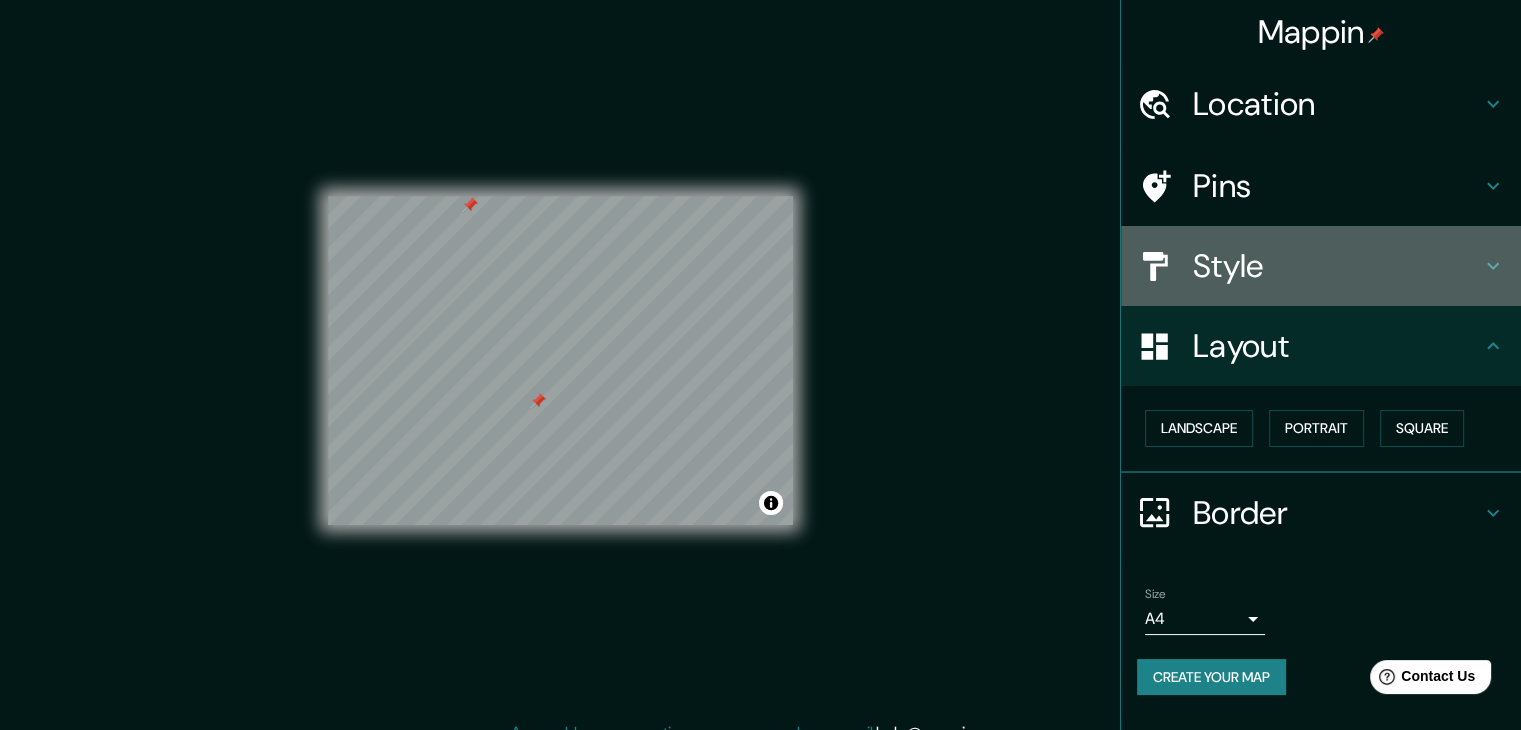 click on "Style" at bounding box center [1337, 104] 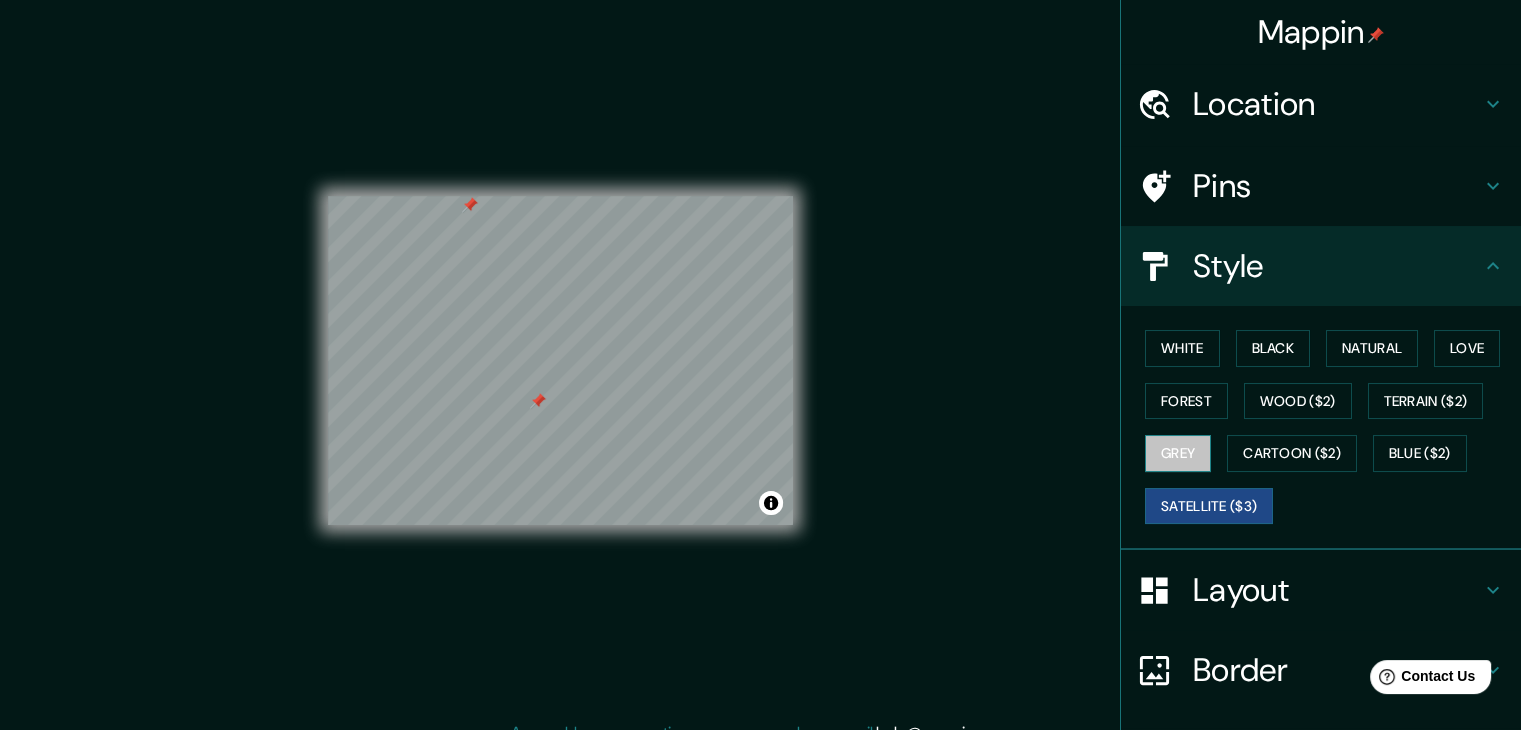 click on "Grey" at bounding box center (1178, 453) 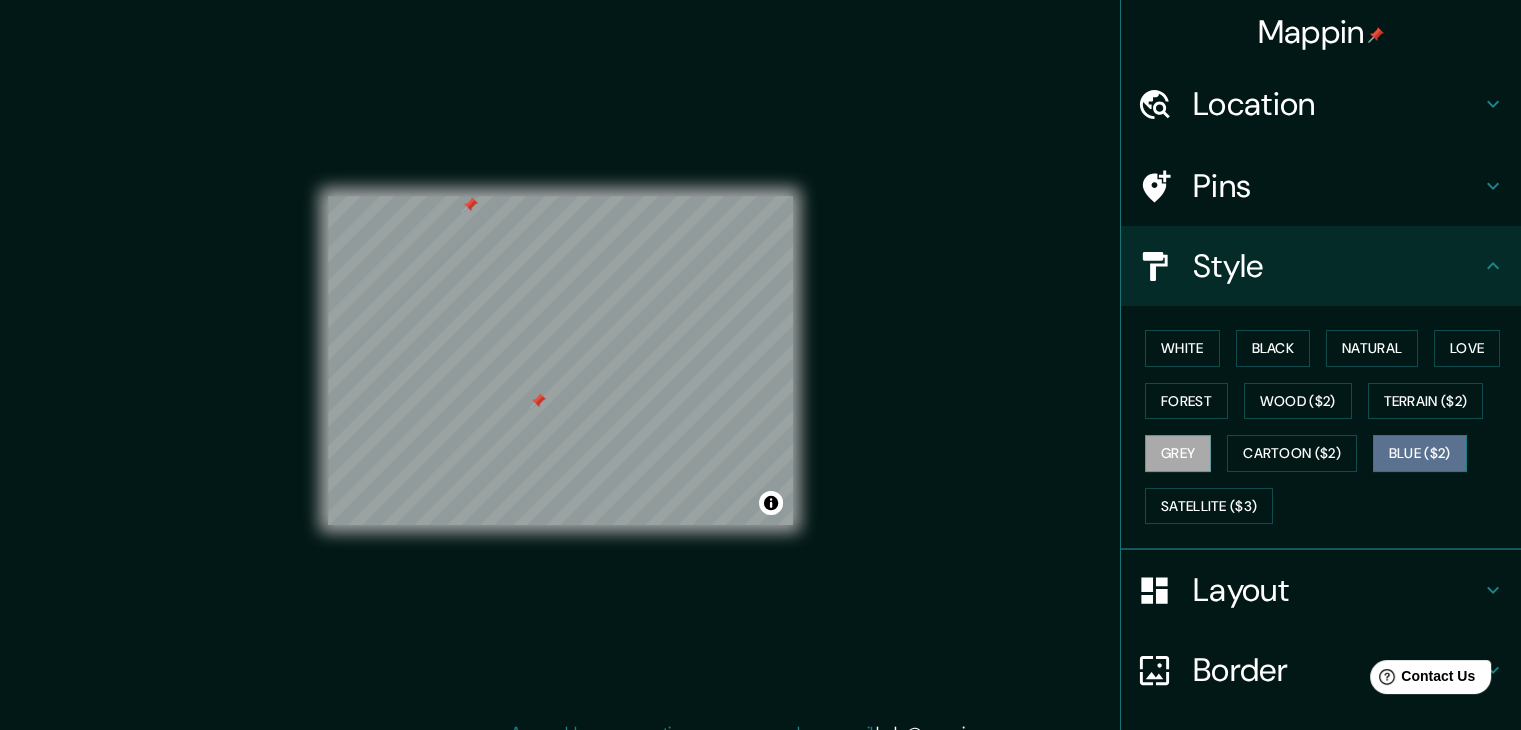 click on "Blue ($2)" at bounding box center [1420, 453] 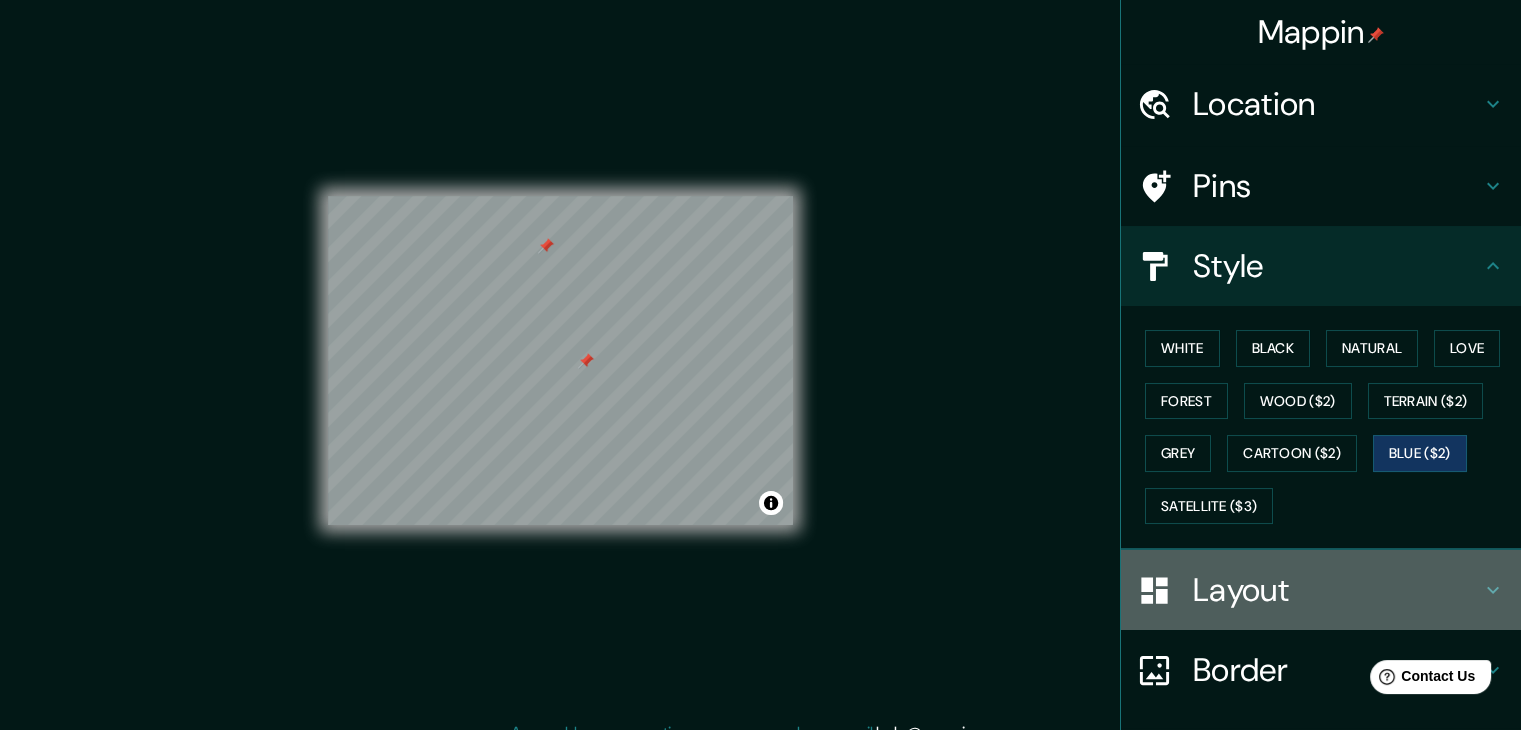 click on "Layout" at bounding box center (1337, 104) 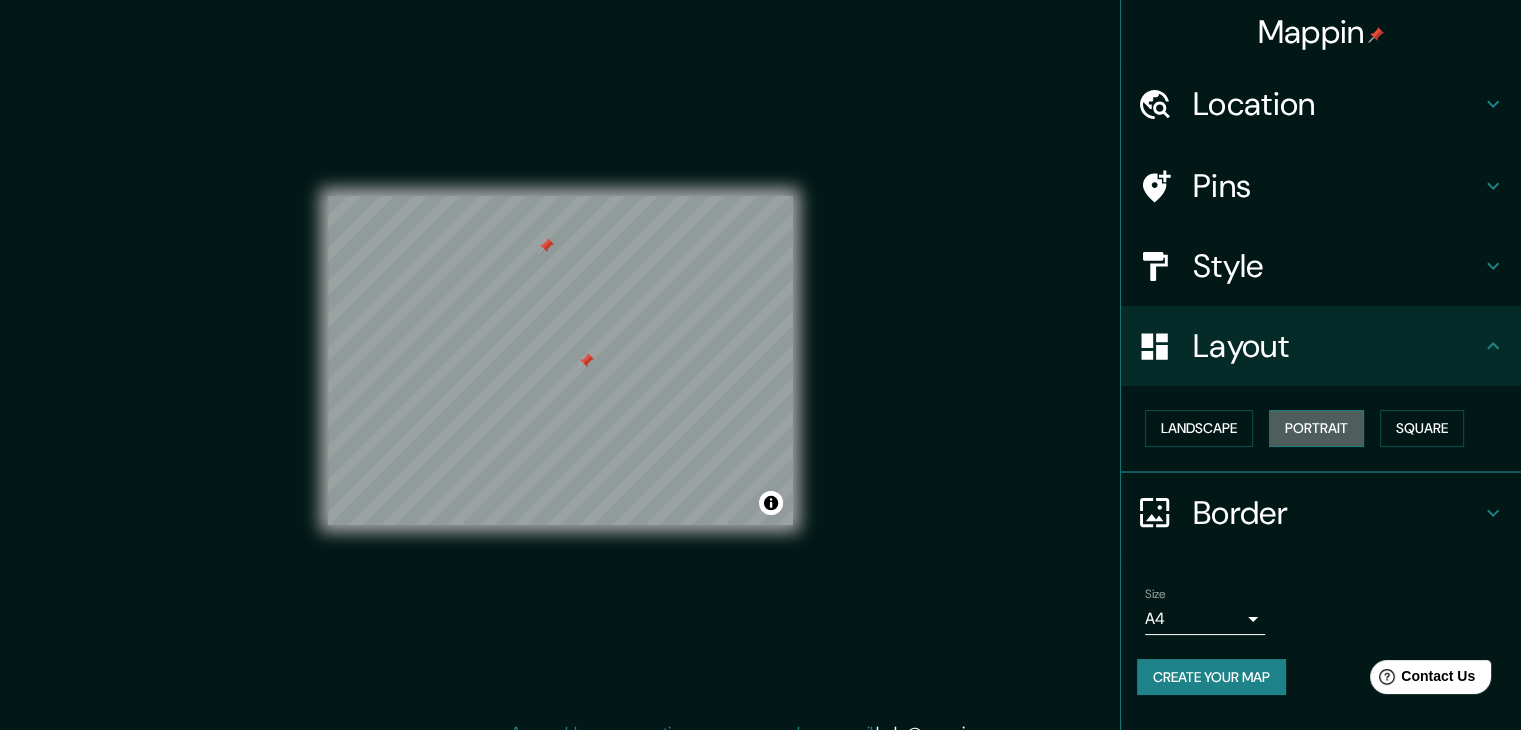 click on "Portrait" at bounding box center (1316, 428) 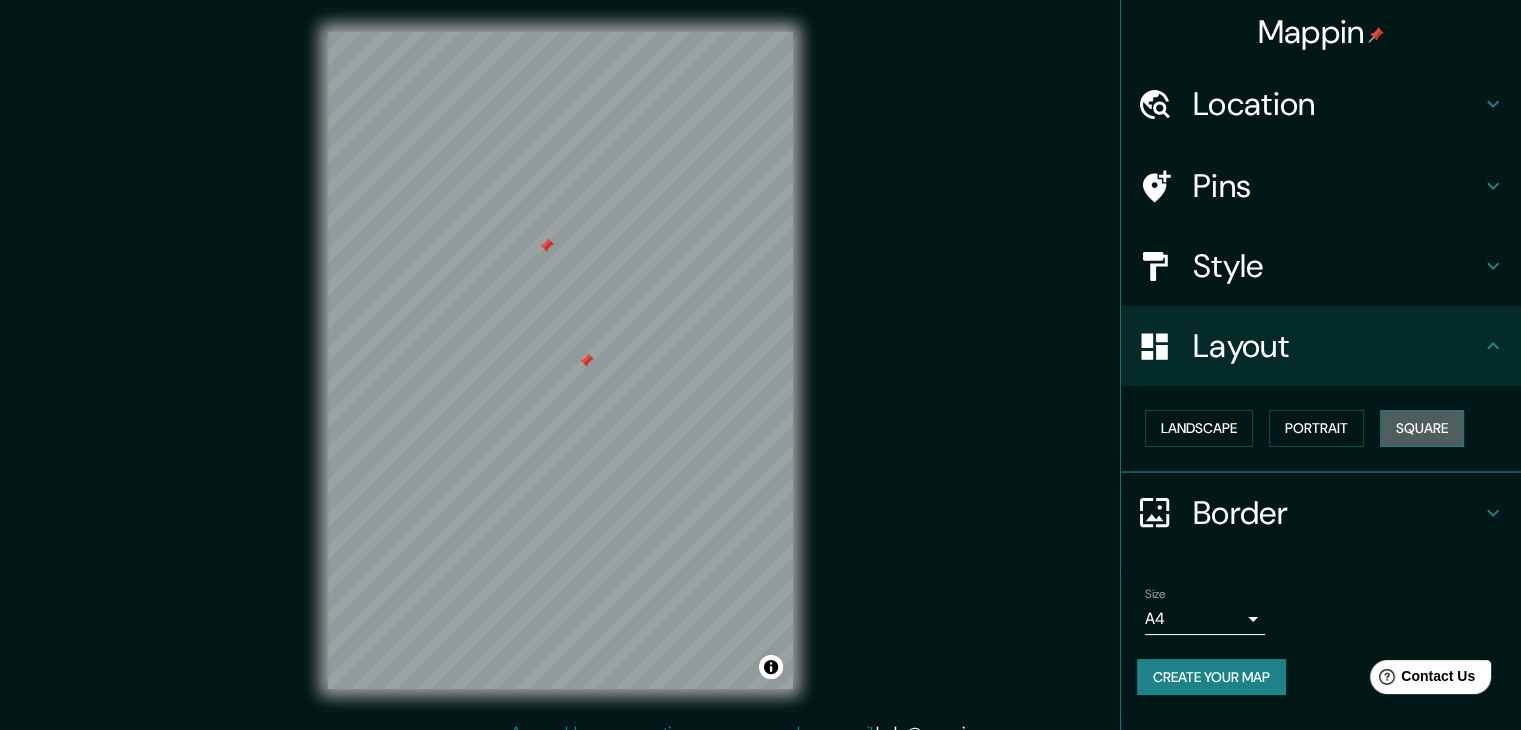 click on "Square" at bounding box center [1422, 428] 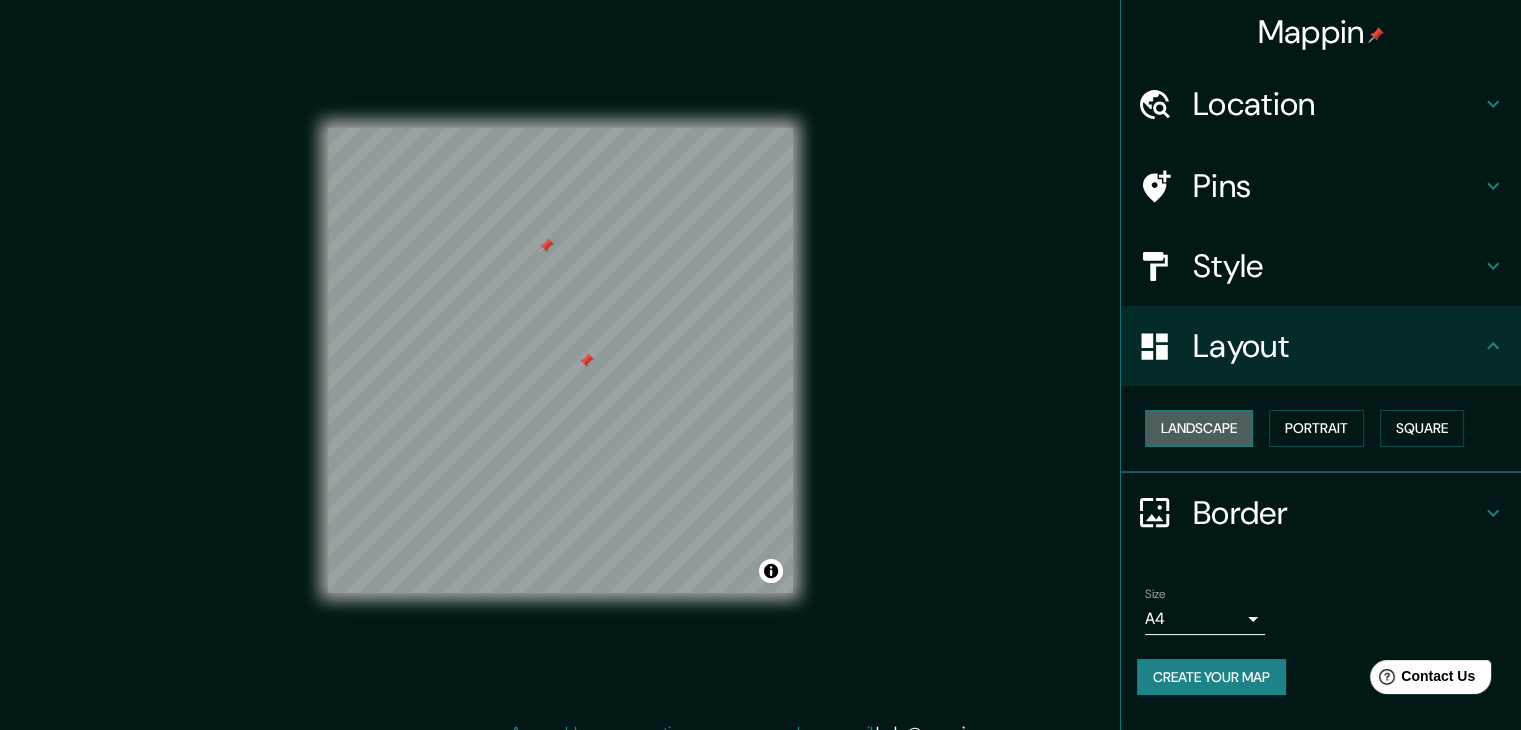 click on "Landscape" at bounding box center [1199, 428] 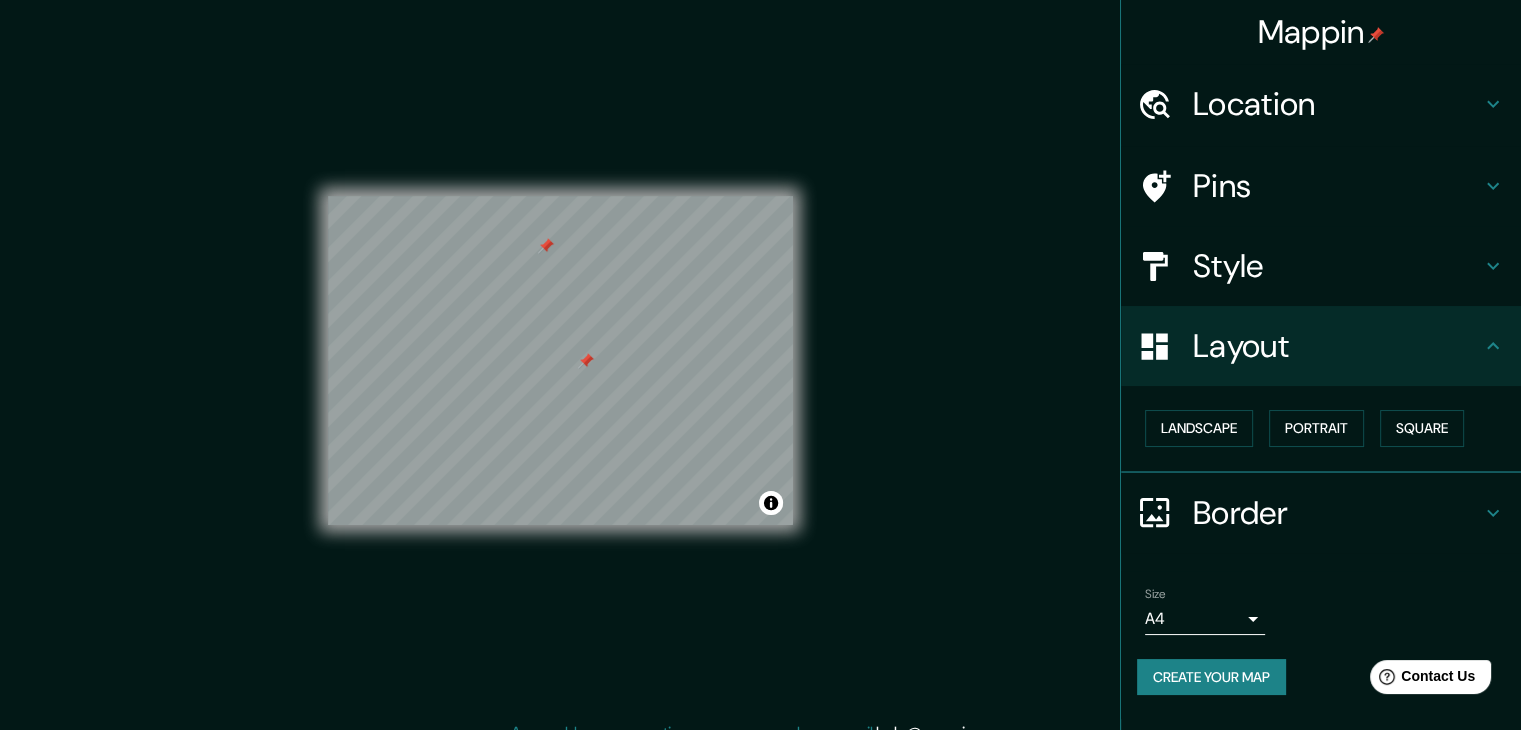 click on "Landscape Portrait Square" at bounding box center [1329, 428] 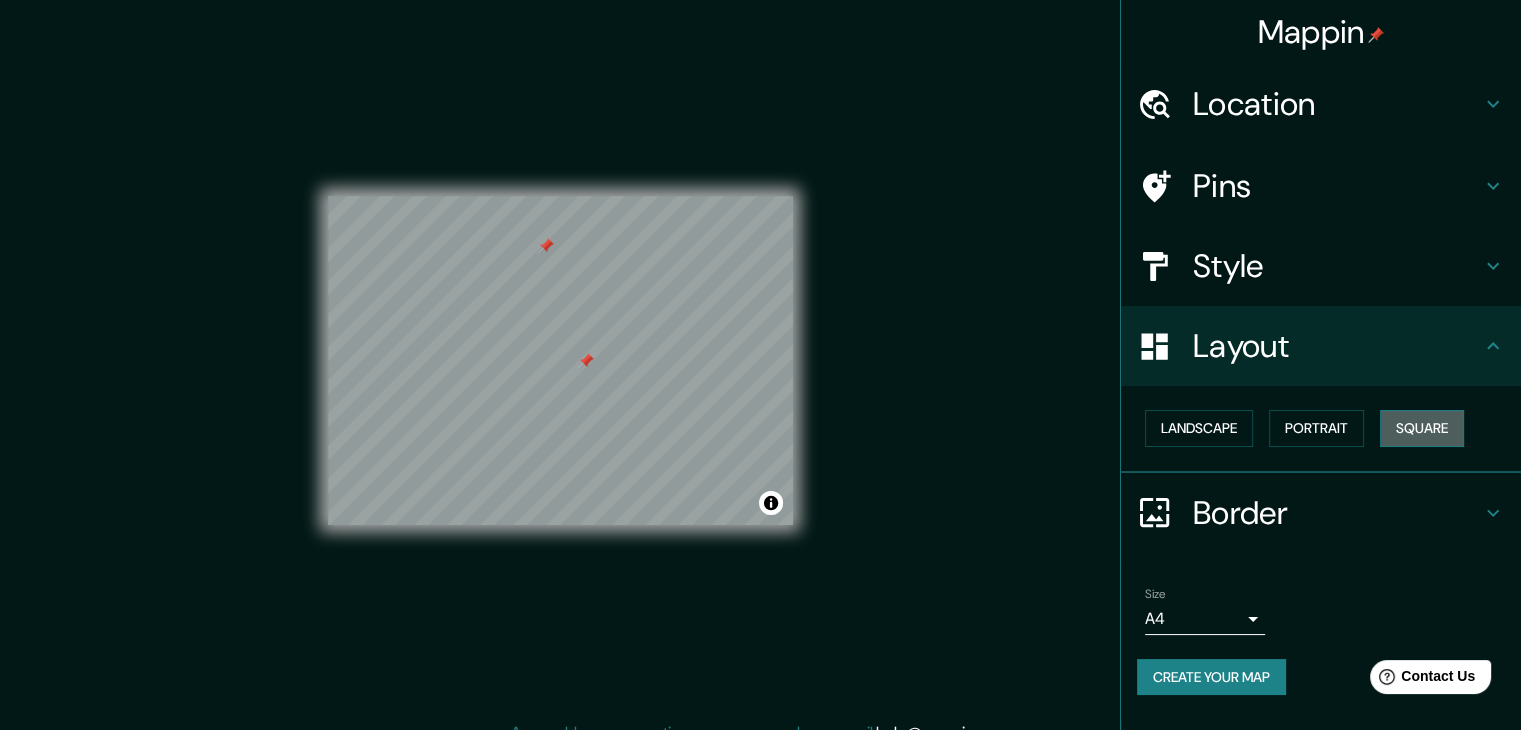 click on "Square" at bounding box center [1422, 428] 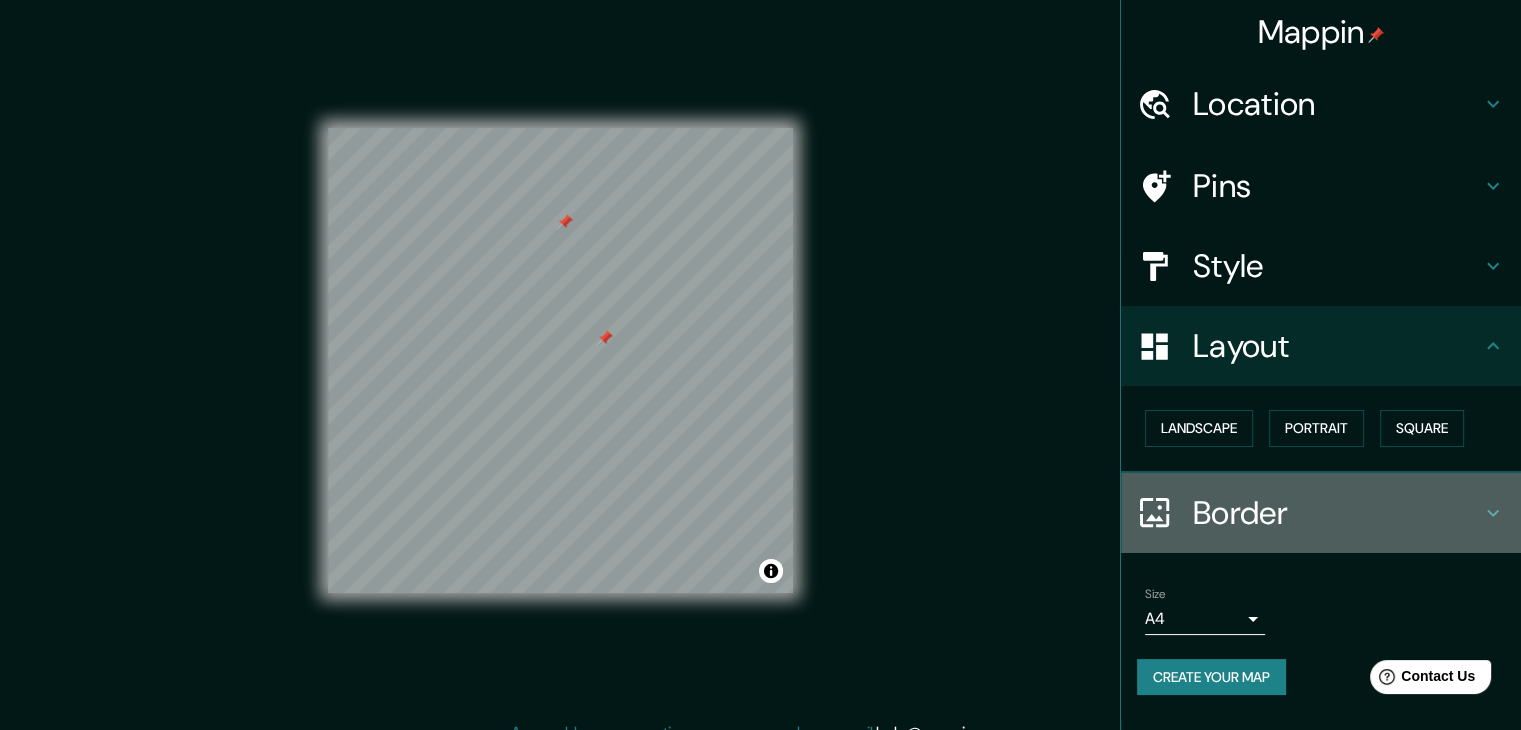 click on "Border" at bounding box center [1337, 104] 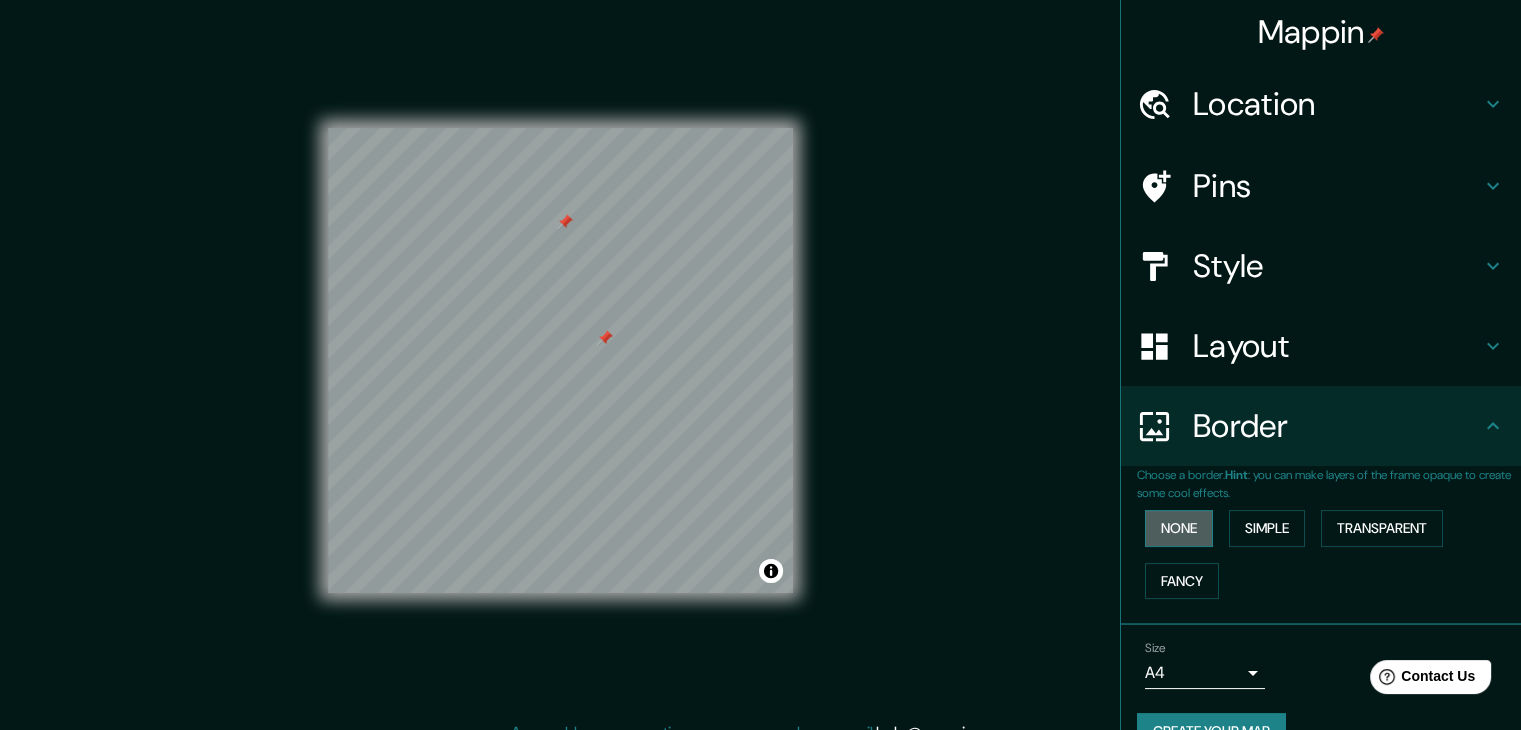 click on "None" at bounding box center [1179, 528] 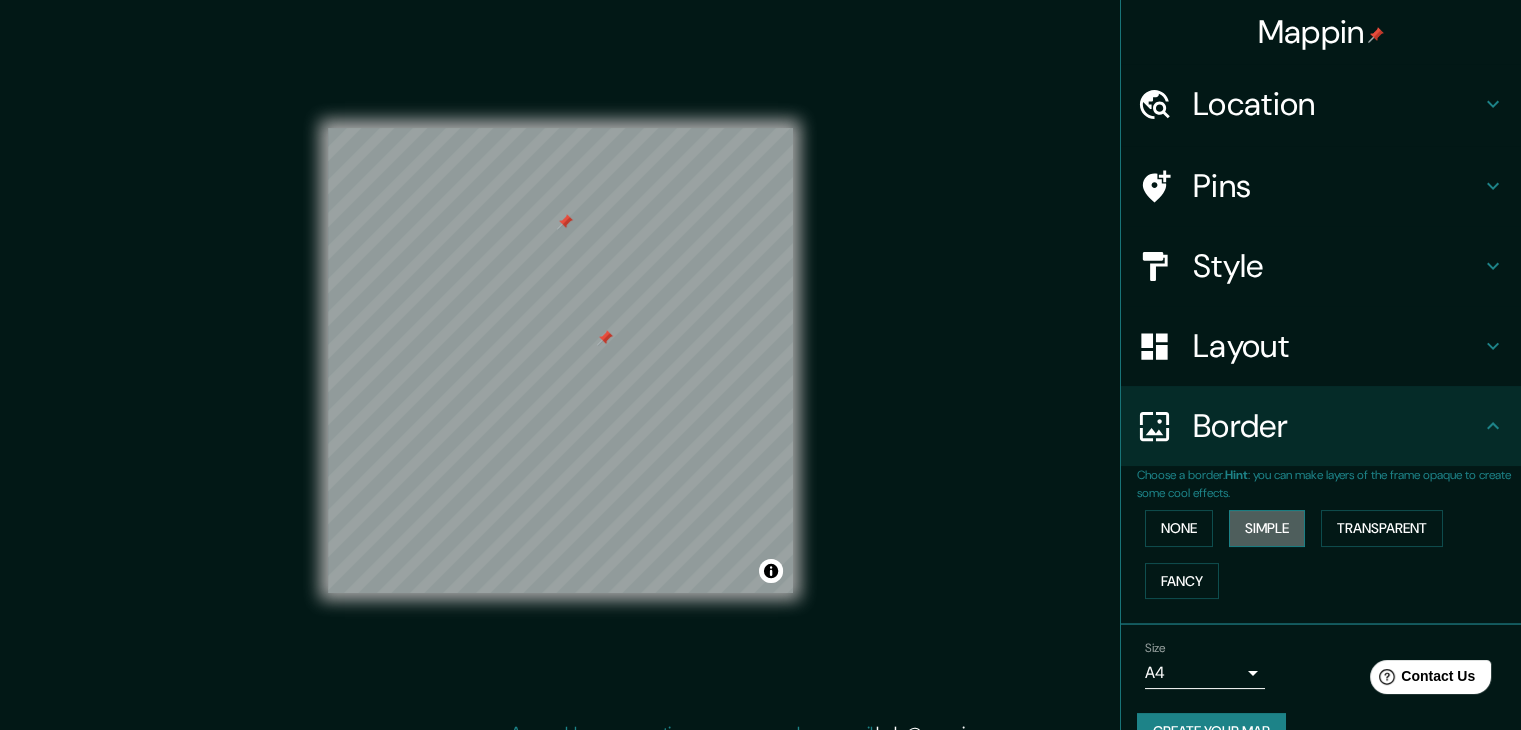click on "Simple" at bounding box center [1267, 528] 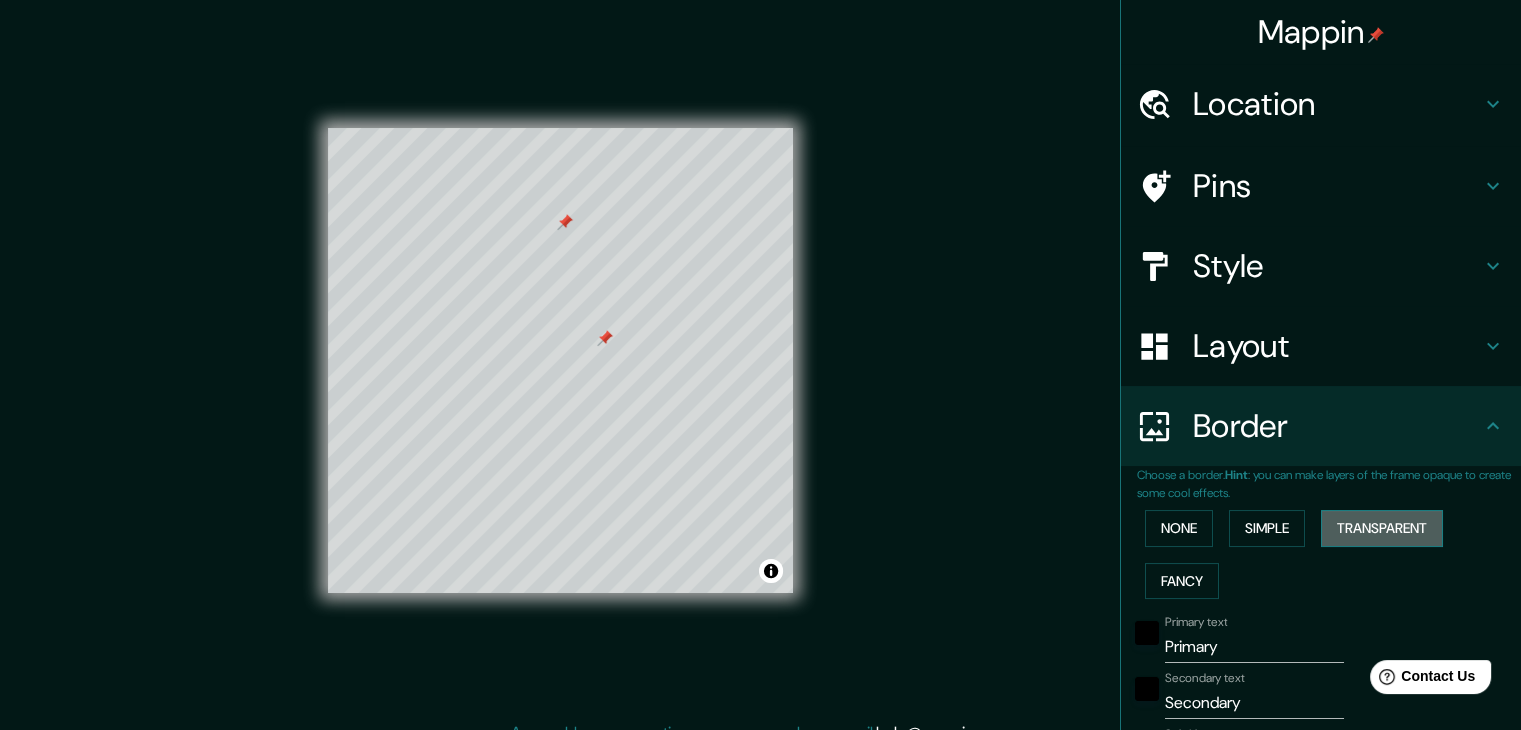 click on "Transparent" at bounding box center (1382, 528) 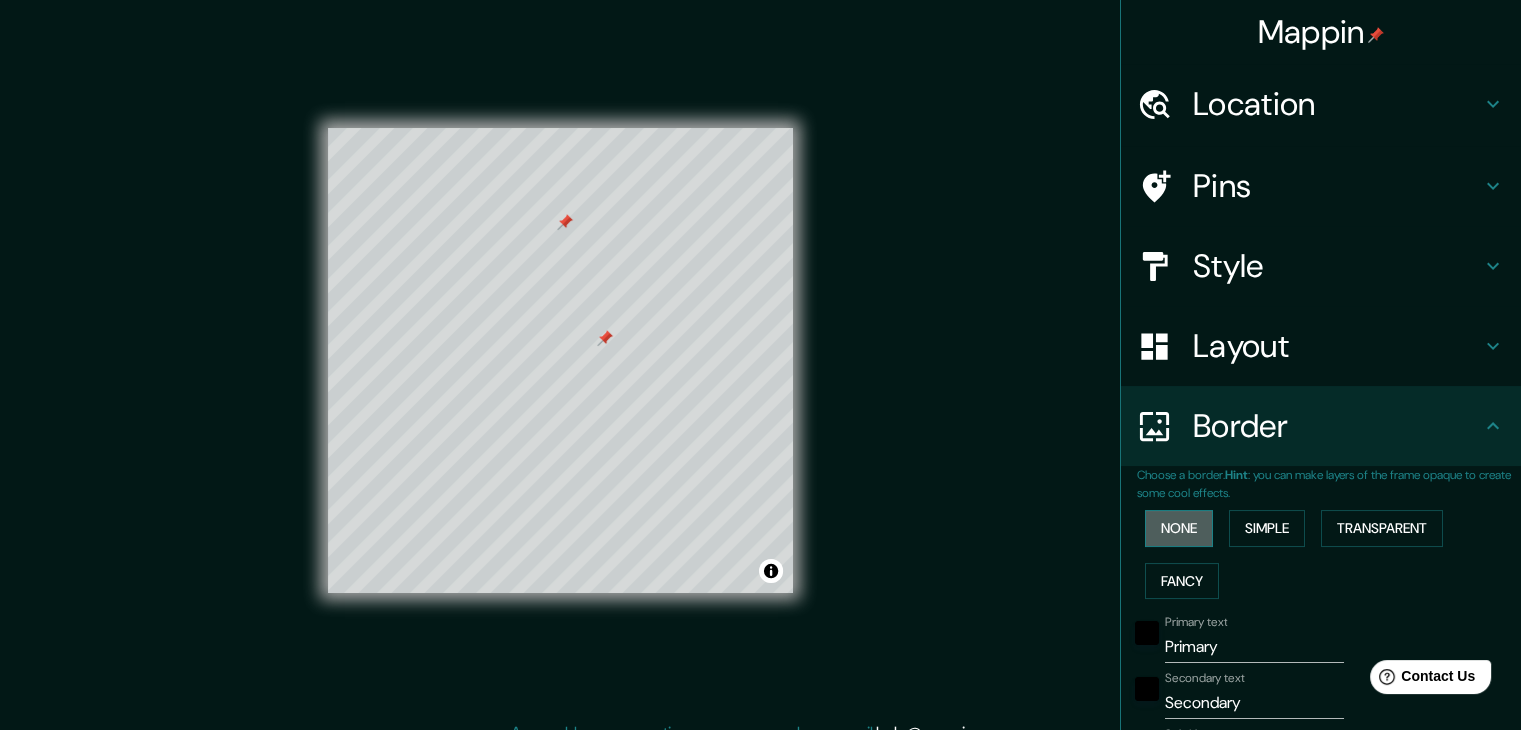 click on "None" at bounding box center [1179, 528] 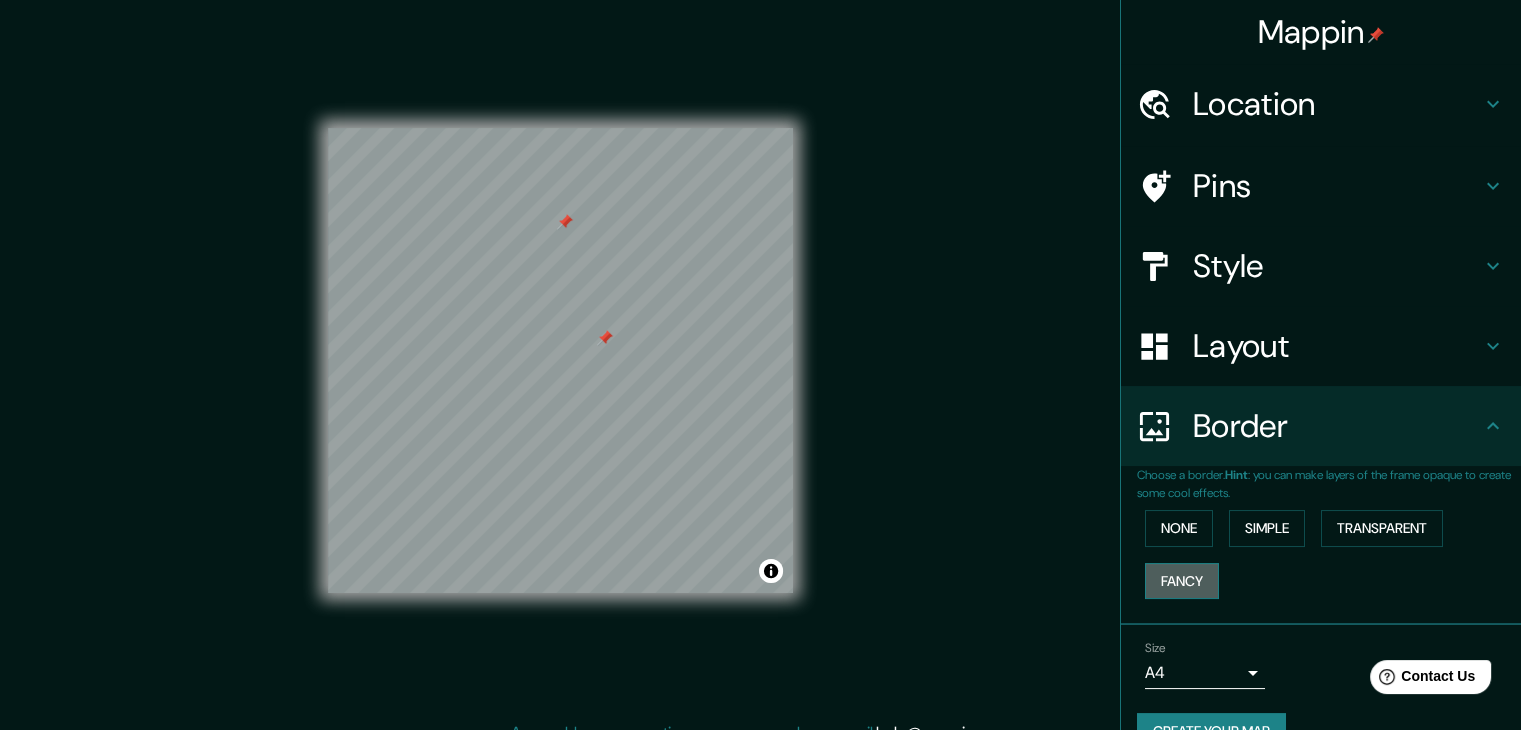 click on "Fancy" at bounding box center (1182, 581) 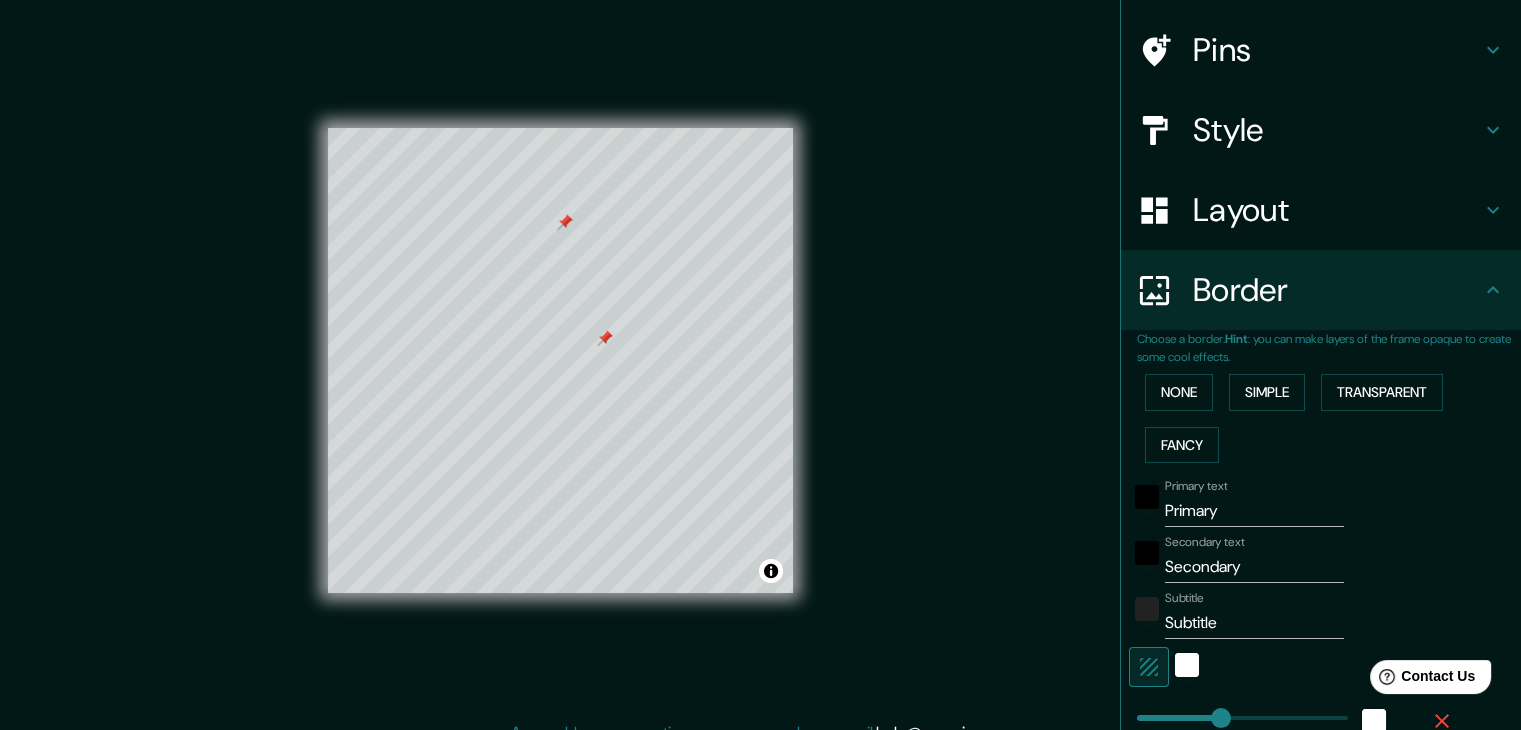 scroll, scrollTop: 150, scrollLeft: 0, axis: vertical 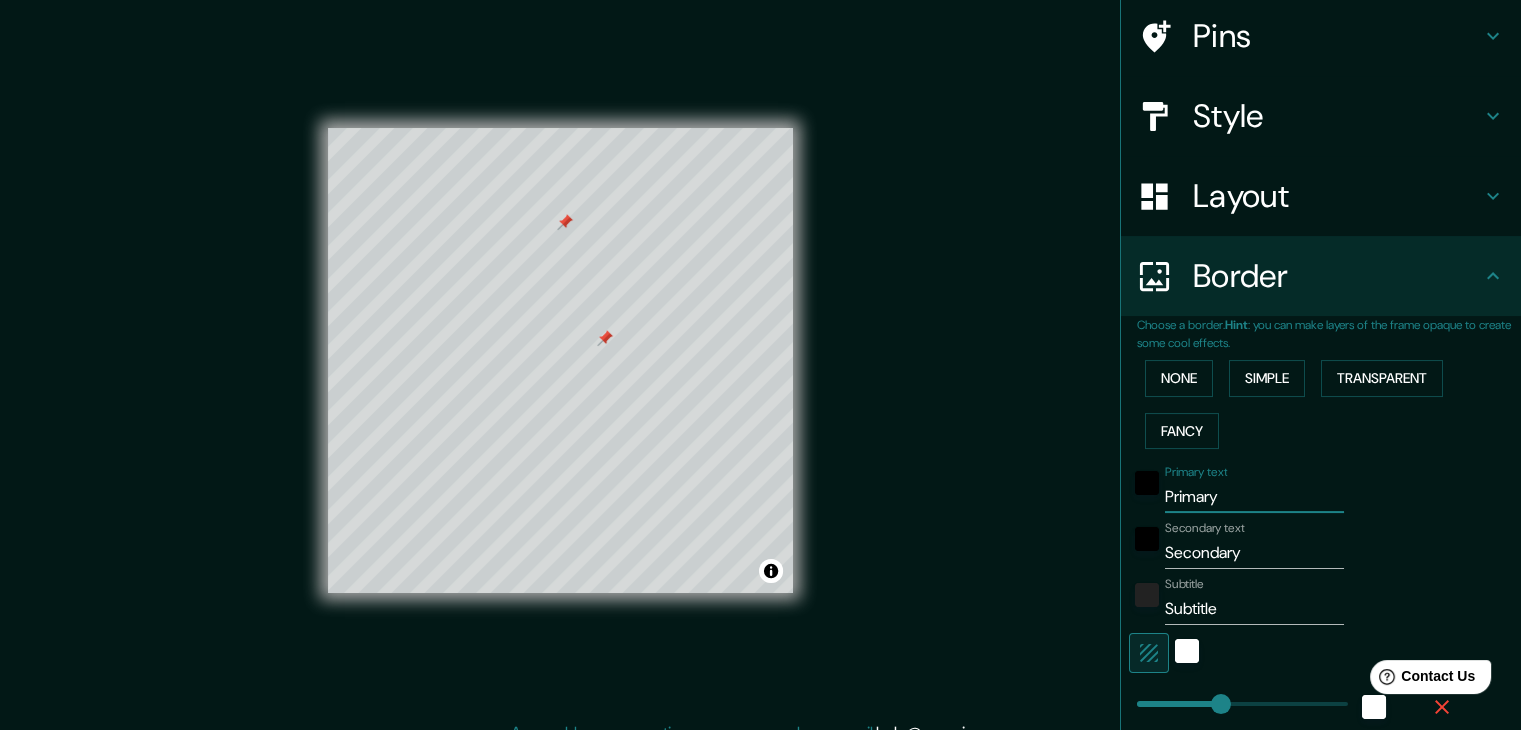drag, startPoint x: 1227, startPoint y: 487, endPoint x: 1090, endPoint y: 498, distance: 137.4409 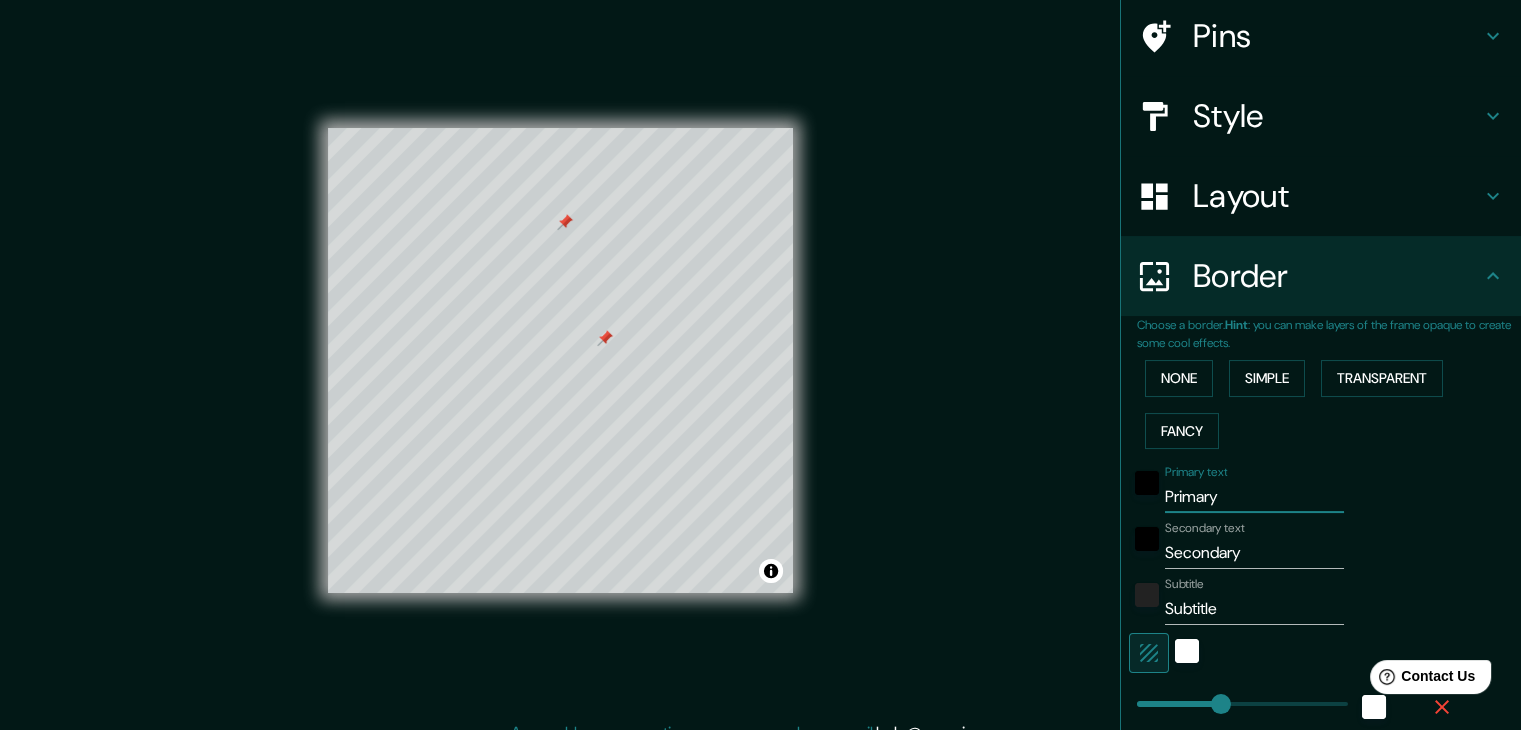 click on "Mappin Location [CITY], Departamento de [CITY], [COUNTRY] Pins Style Layout Border Choose a border. Hint : you can make layers of the frame opaque to create some cool effects. None Simple Transparent Fancy Primary text Primary Secondary text Secondary Subtitle Subtitle Add frame layer Size A4 single Create your map © Mapbox © OpenStreetMap Improve this map Any problems, suggestions, or concerns please email [EMAIL] . . ." at bounding box center (760, 376) 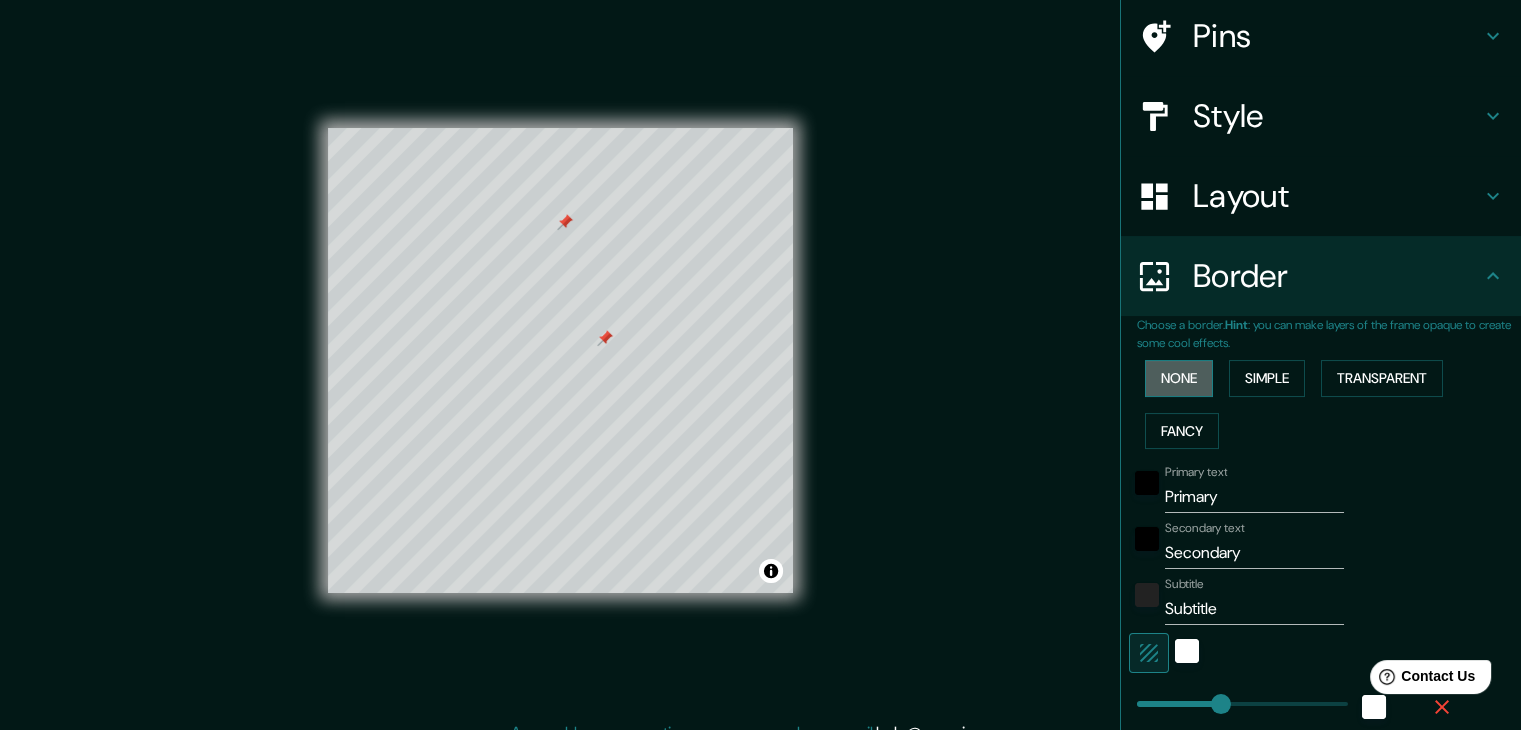 click on "None" at bounding box center [1179, 378] 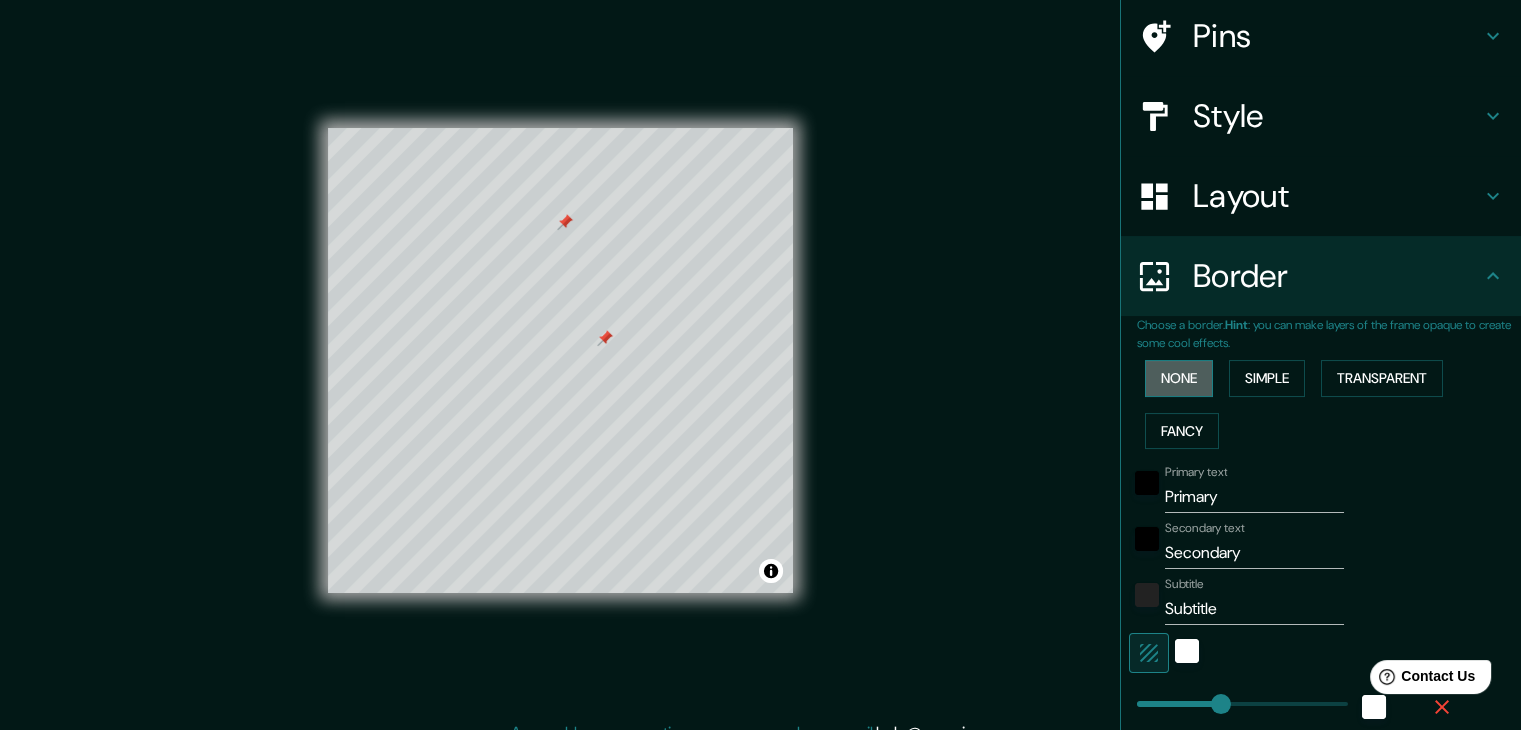 scroll, scrollTop: 42, scrollLeft: 0, axis: vertical 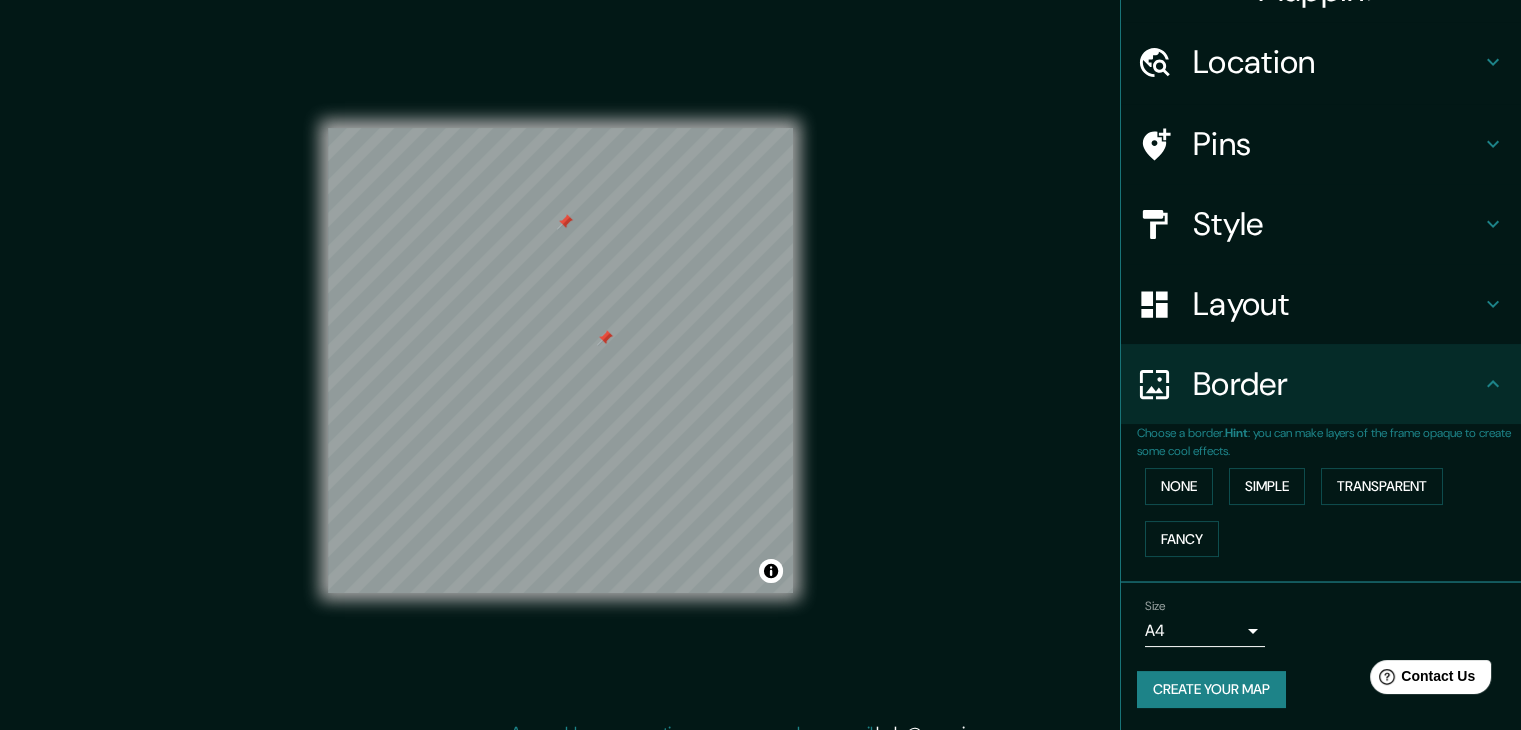 click at bounding box center (605, 338) 